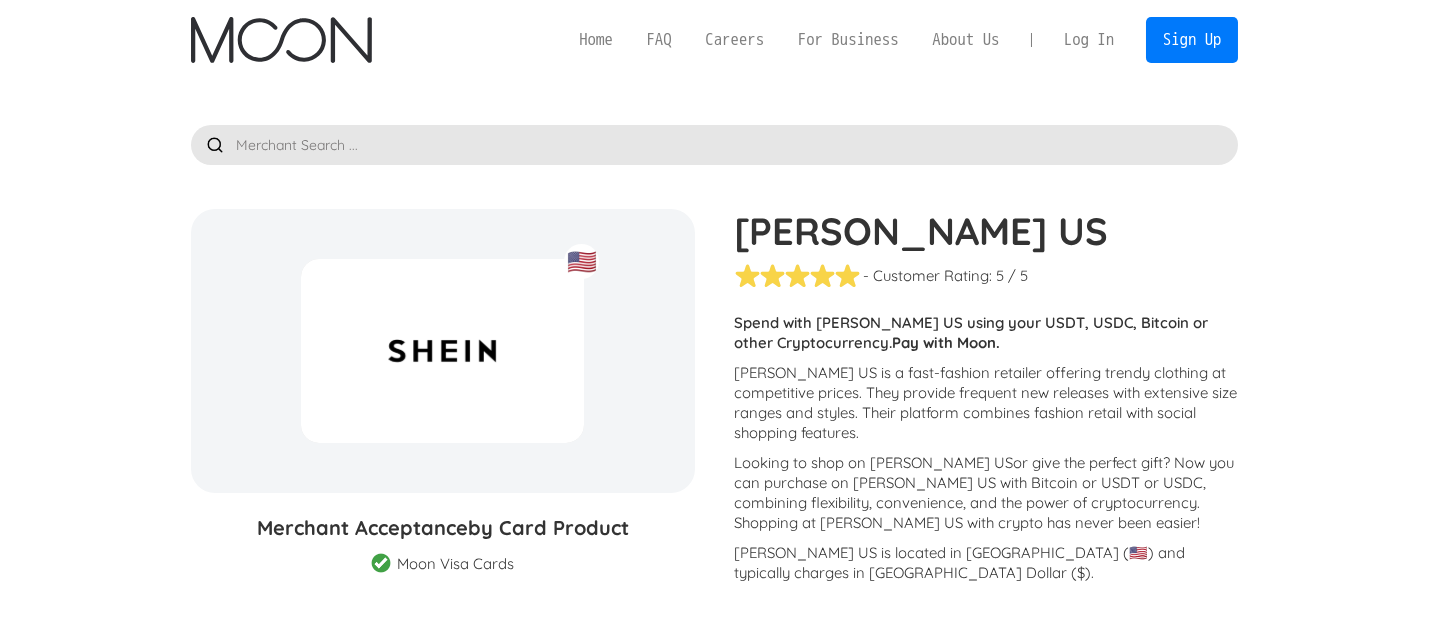 scroll, scrollTop: 0, scrollLeft: 0, axis: both 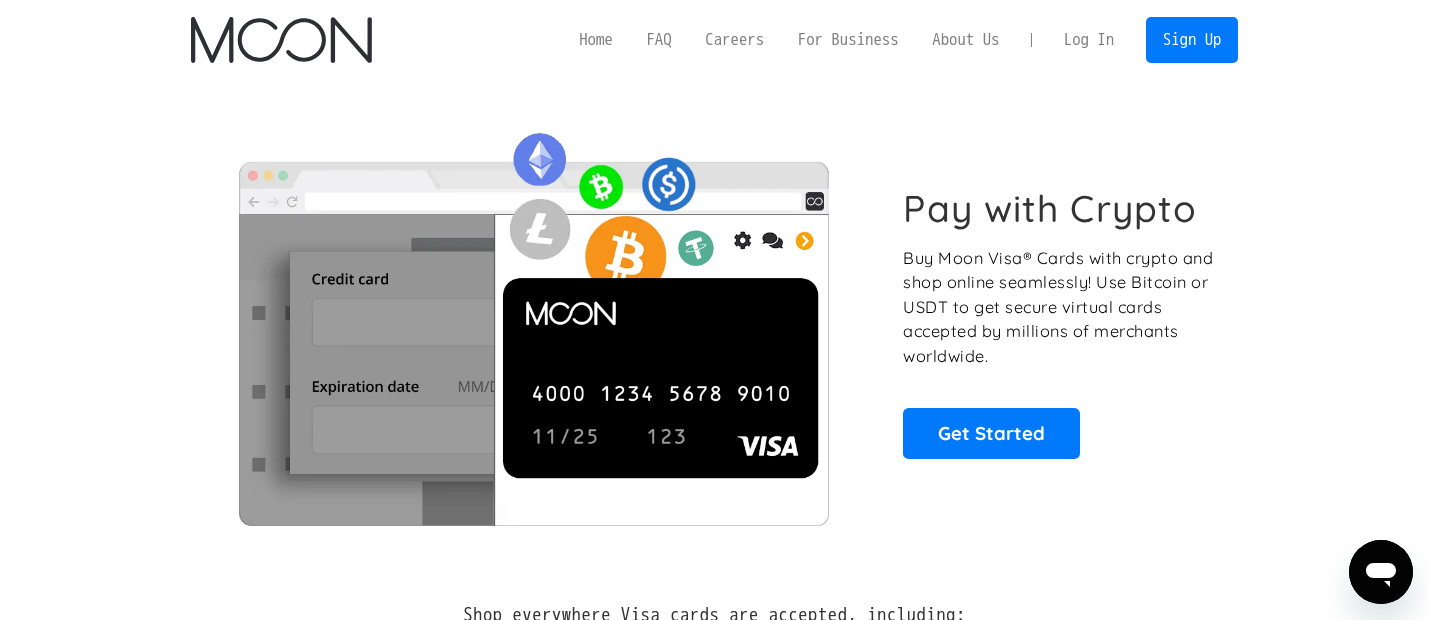 click on "Home" at bounding box center [595, 39] 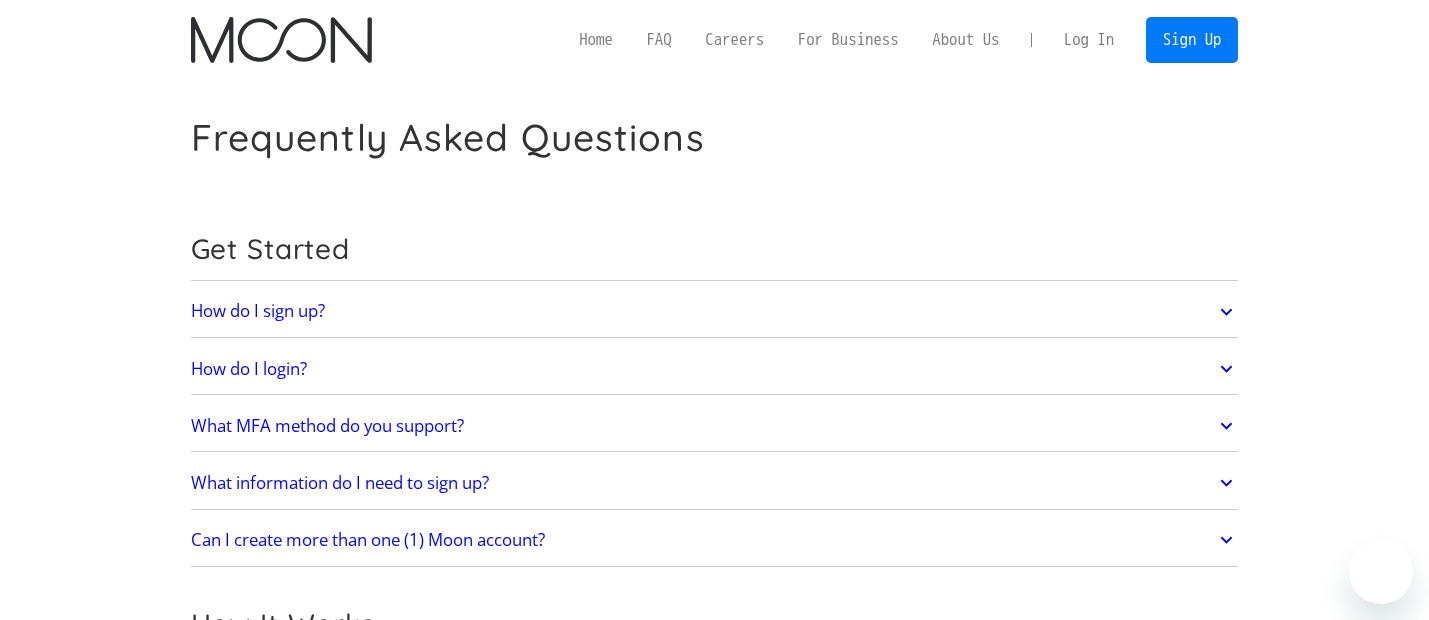 scroll, scrollTop: 0, scrollLeft: 0, axis: both 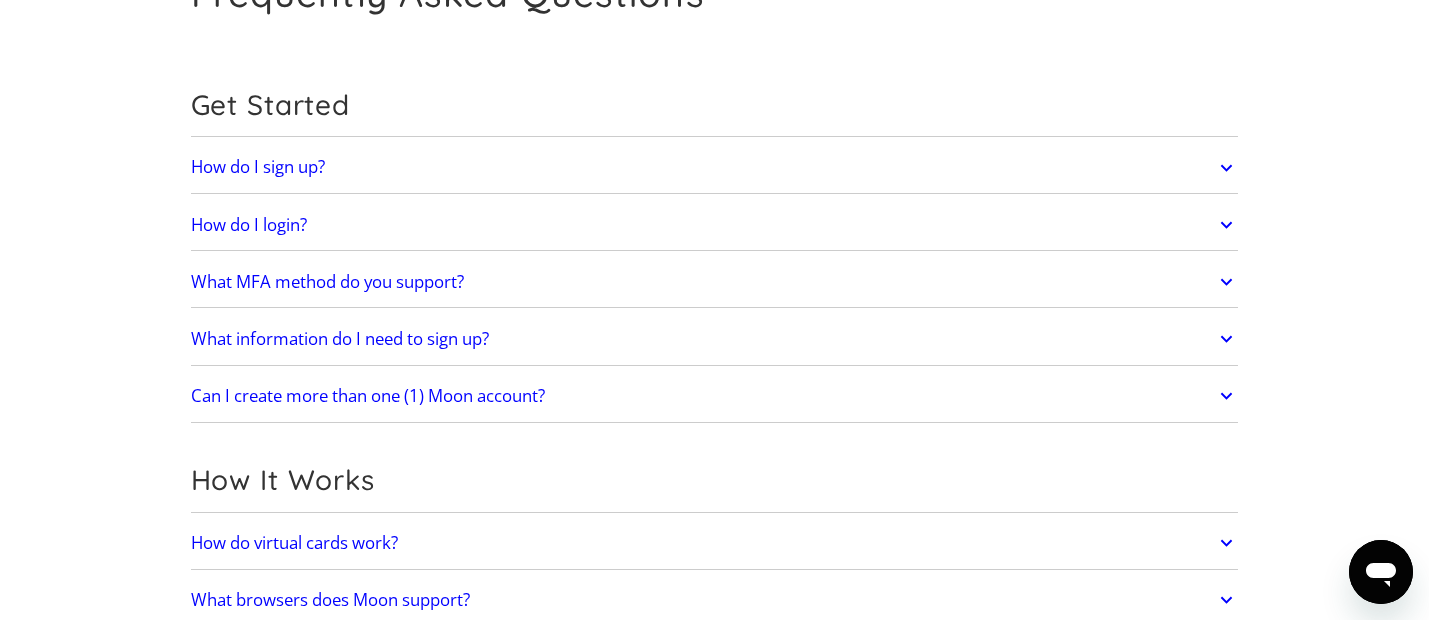 click on "What MFA method do you support?" at bounding box center [327, 282] 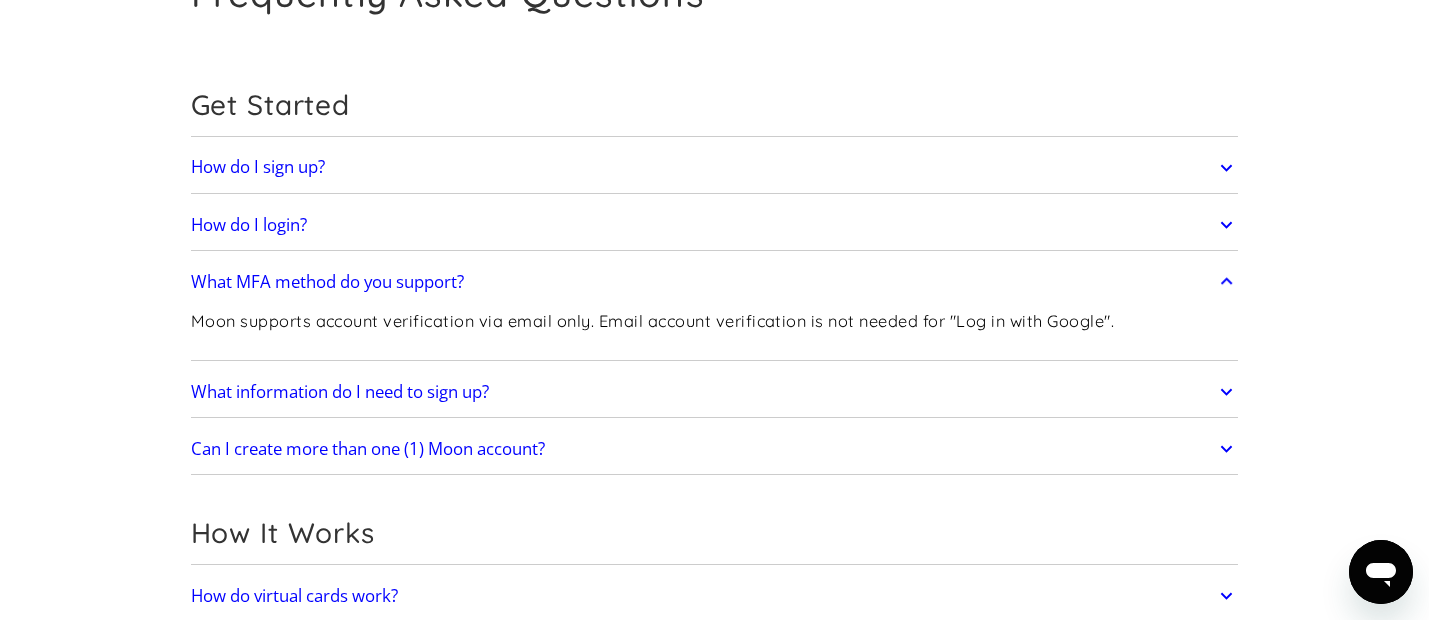 click on "What MFA method do you support?" at bounding box center [327, 282] 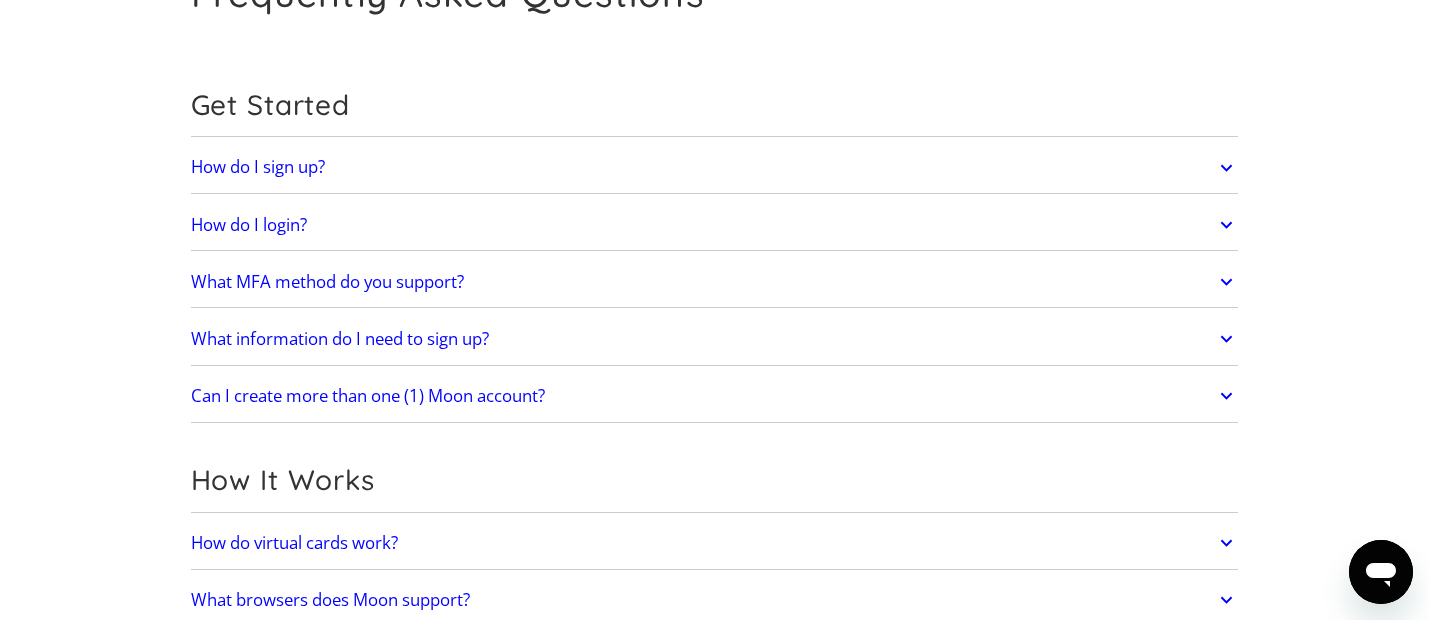 click on "What information do I need to sign up?" at bounding box center (340, 339) 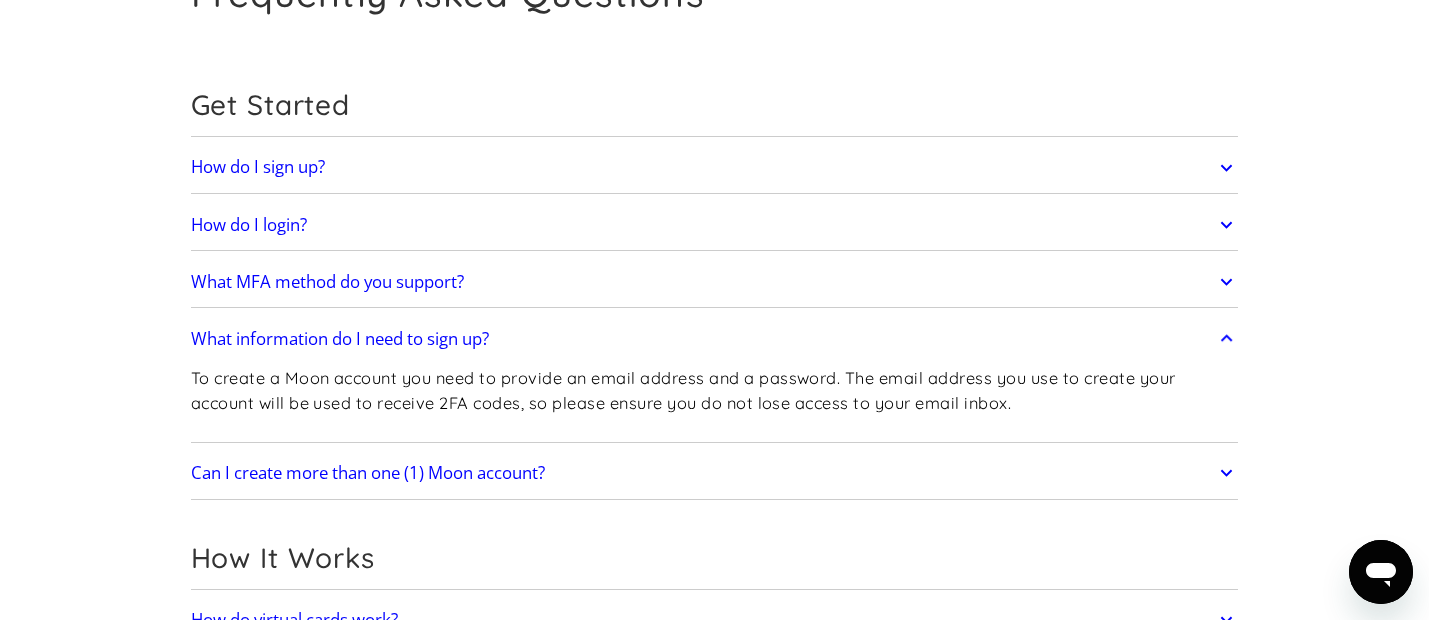 click on "What information do I need to sign up?" at bounding box center [340, 339] 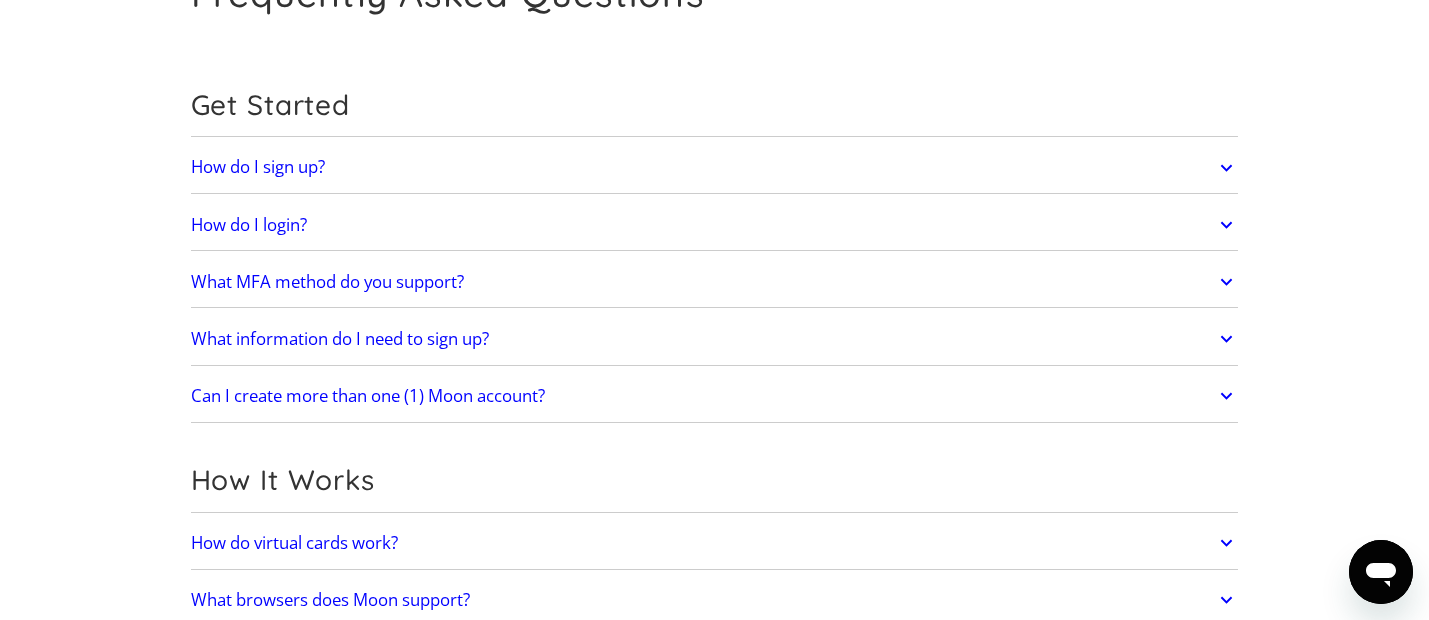 click on "Can I create more than one (1) Moon account?" at bounding box center (368, 396) 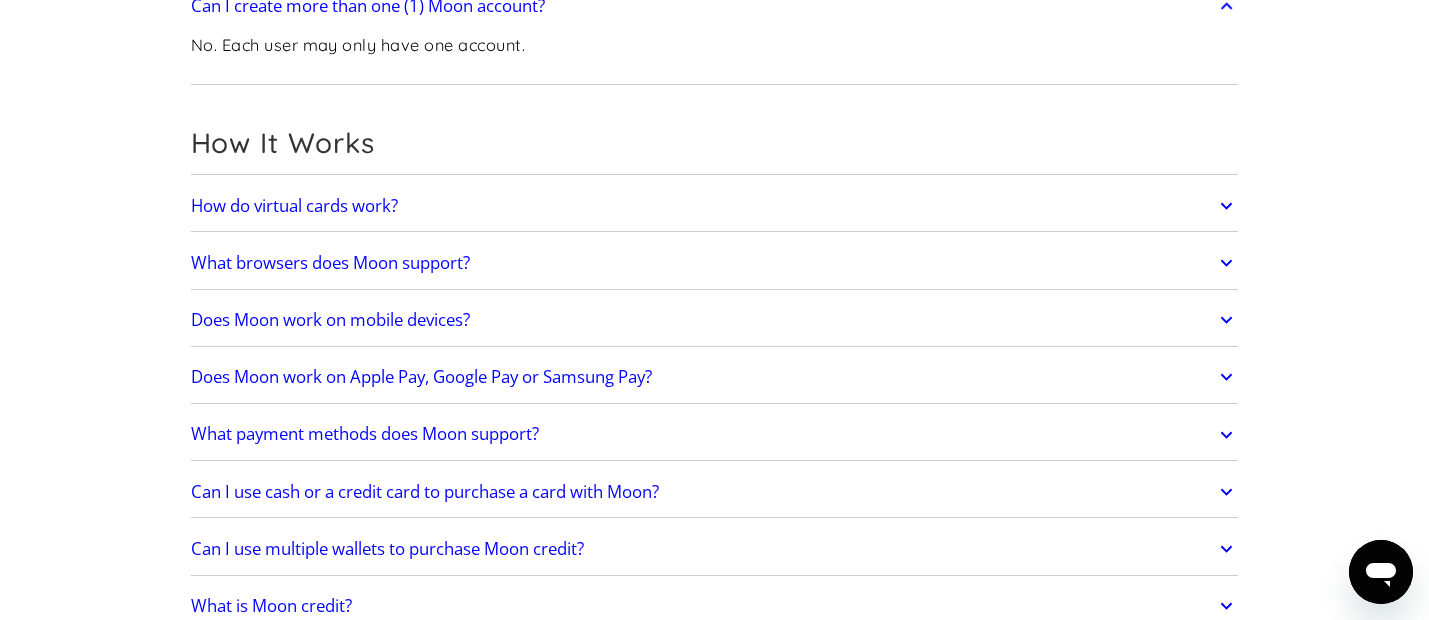 scroll, scrollTop: 536, scrollLeft: 0, axis: vertical 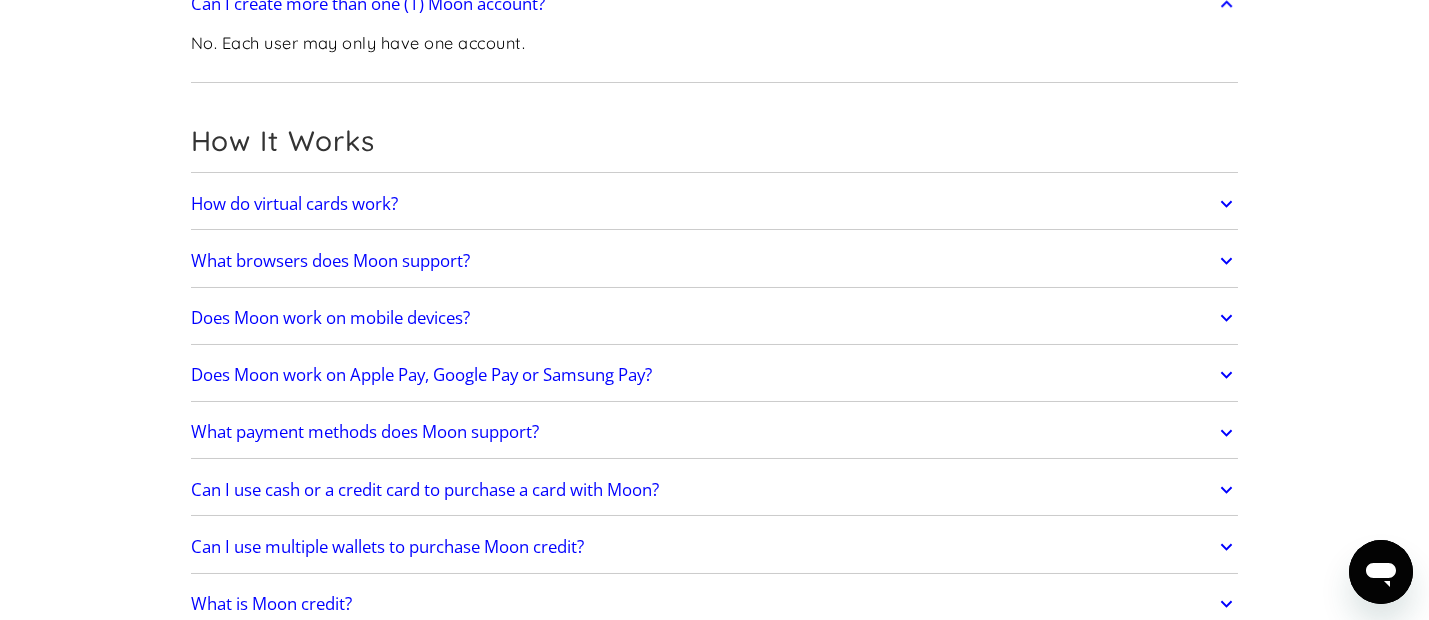 click on "Does Moon work on mobile devices?" at bounding box center [330, 318] 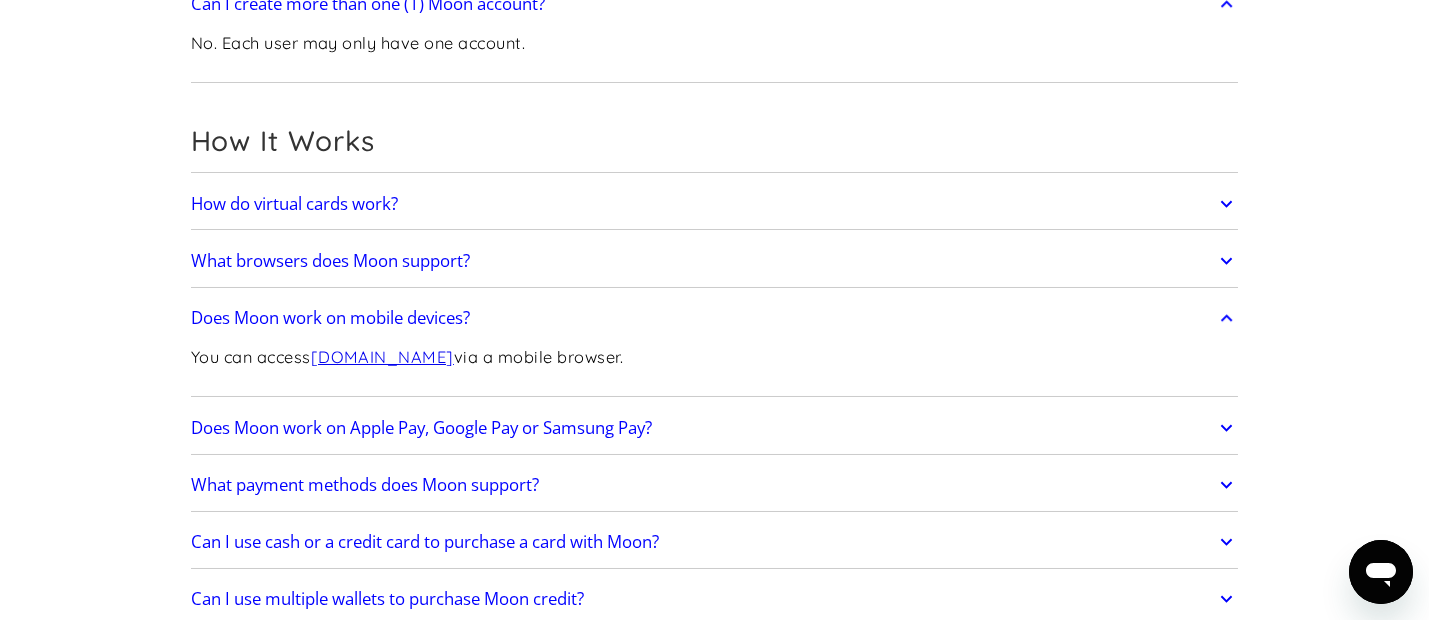click on "Does Moon work on mobile devices?" at bounding box center [330, 318] 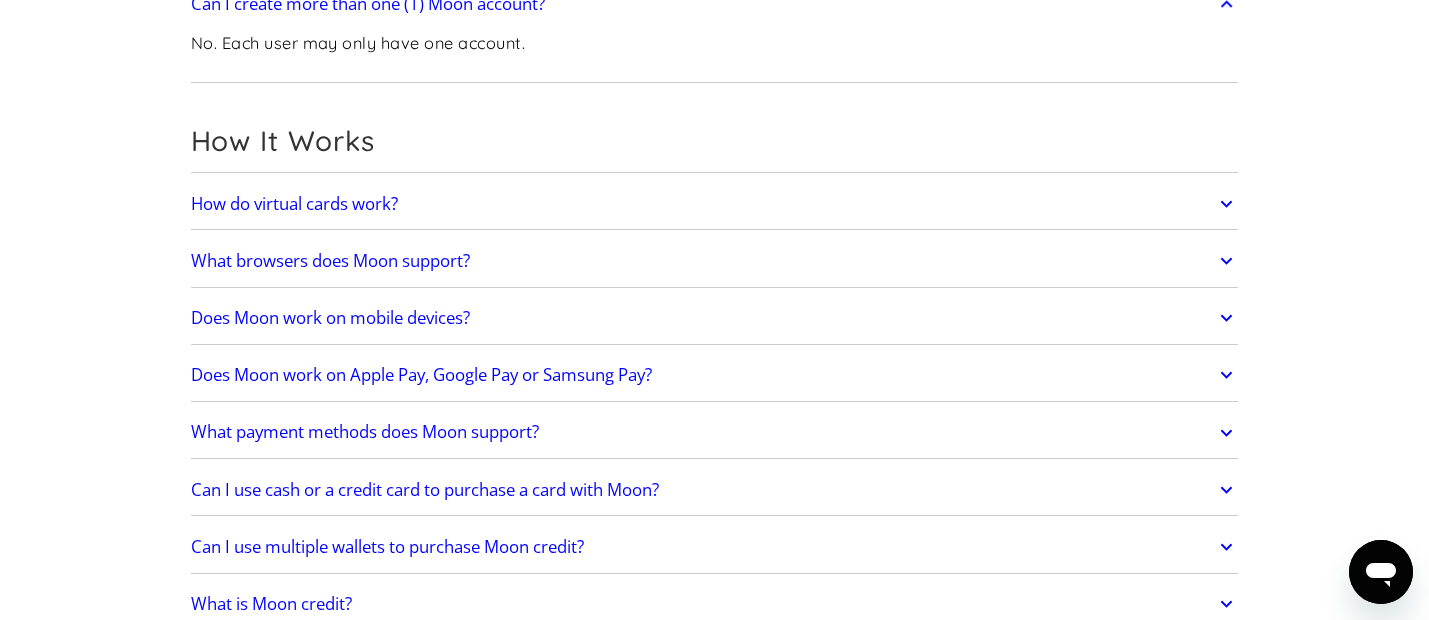 click on "Does Moon work on Apple Pay, Google Pay or Samsung Pay?" at bounding box center (421, 375) 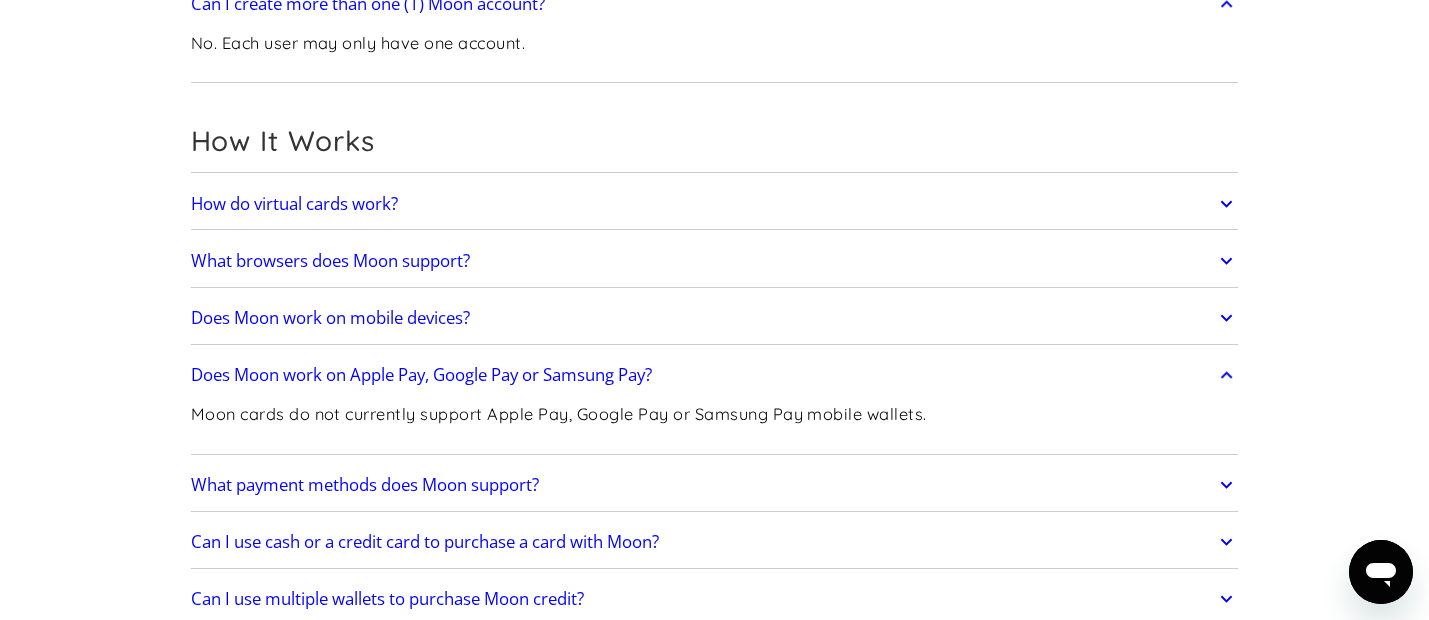 click on "Does Moon work on Apple Pay, Google Pay or Samsung Pay?" at bounding box center (421, 375) 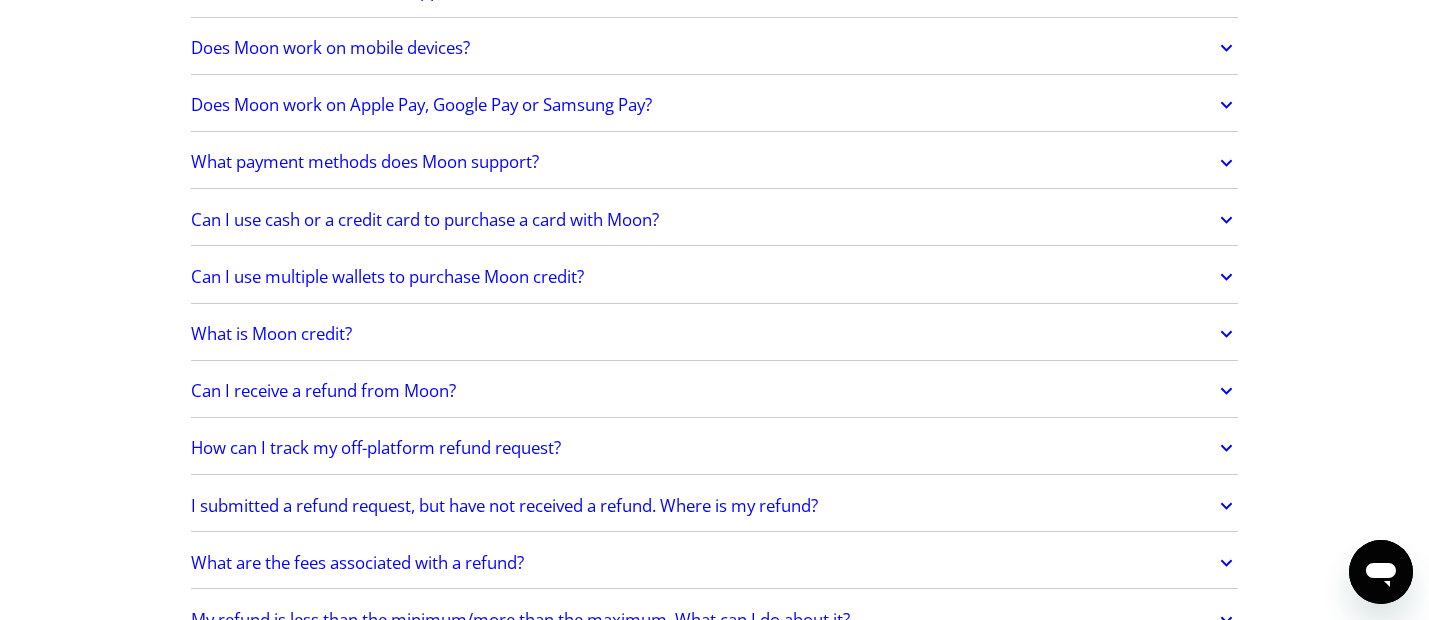 scroll, scrollTop: 807, scrollLeft: 0, axis: vertical 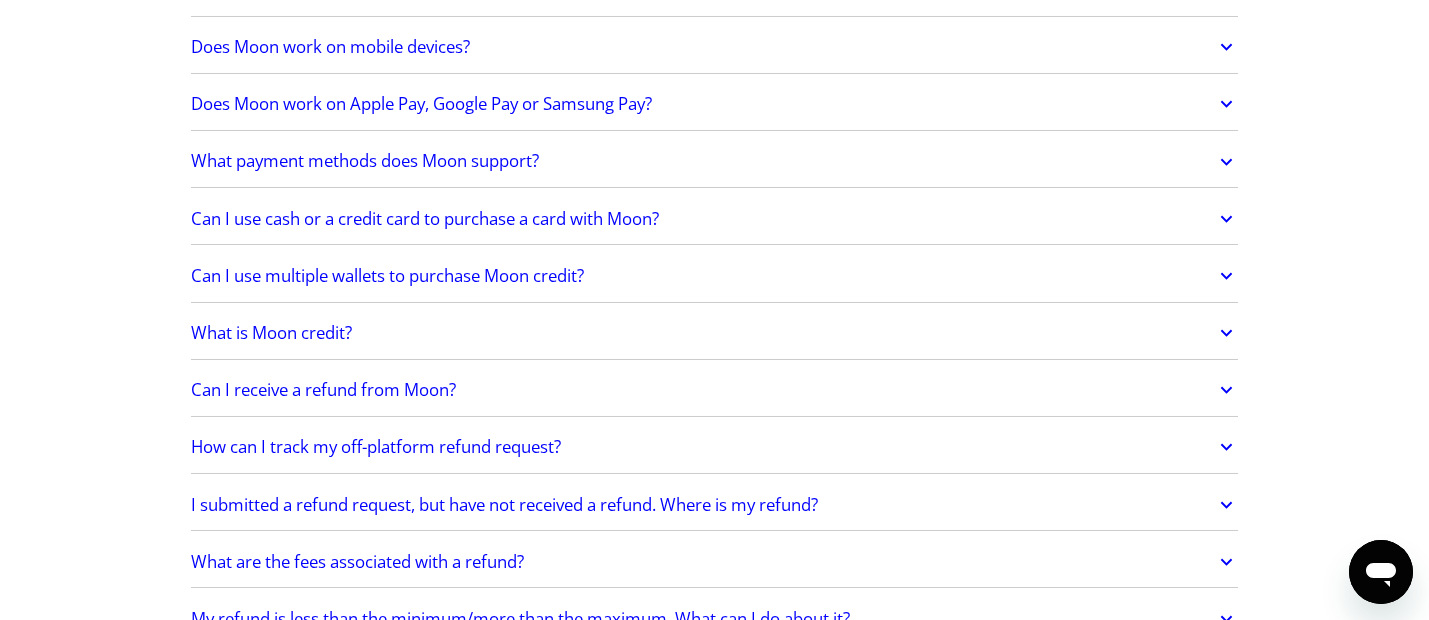 click on "Can I use cash or a credit card to purchase a card with Moon?" at bounding box center (425, 219) 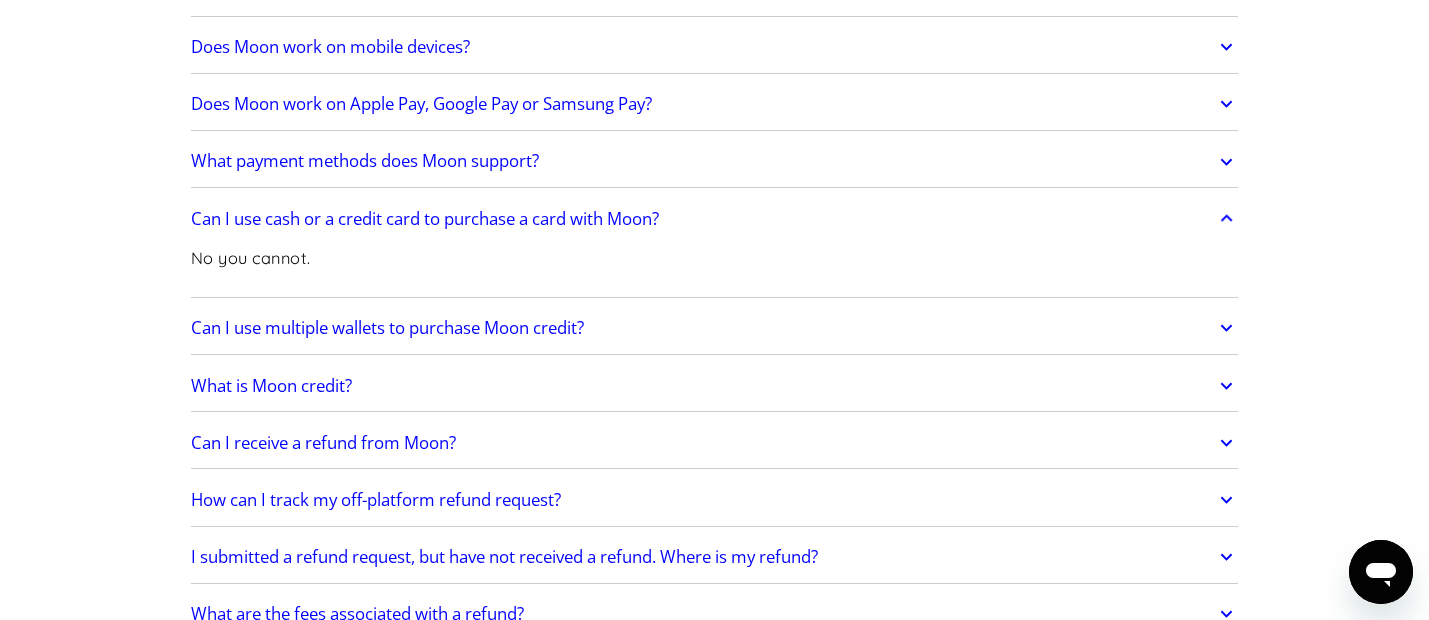 click on "Can I use cash or a credit card to purchase a card with Moon?" at bounding box center (425, 219) 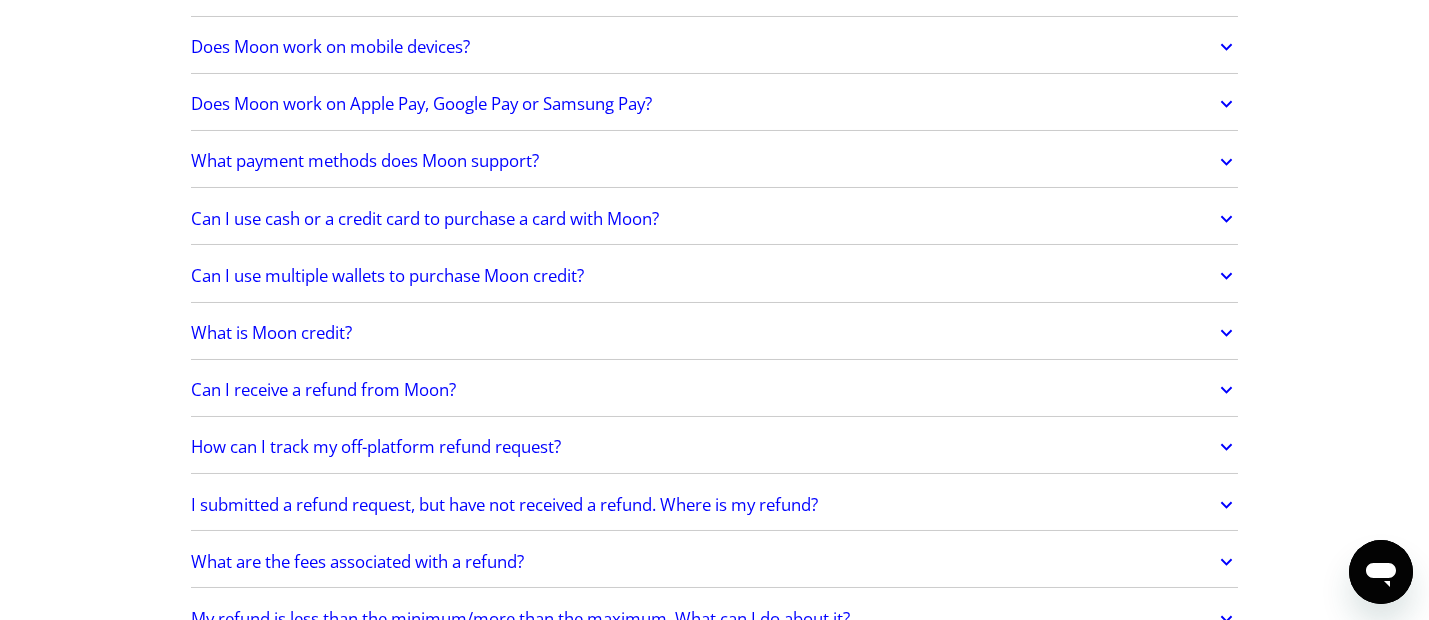 click on "Can I use multiple wallets to purchase Moon credit?" at bounding box center (387, 276) 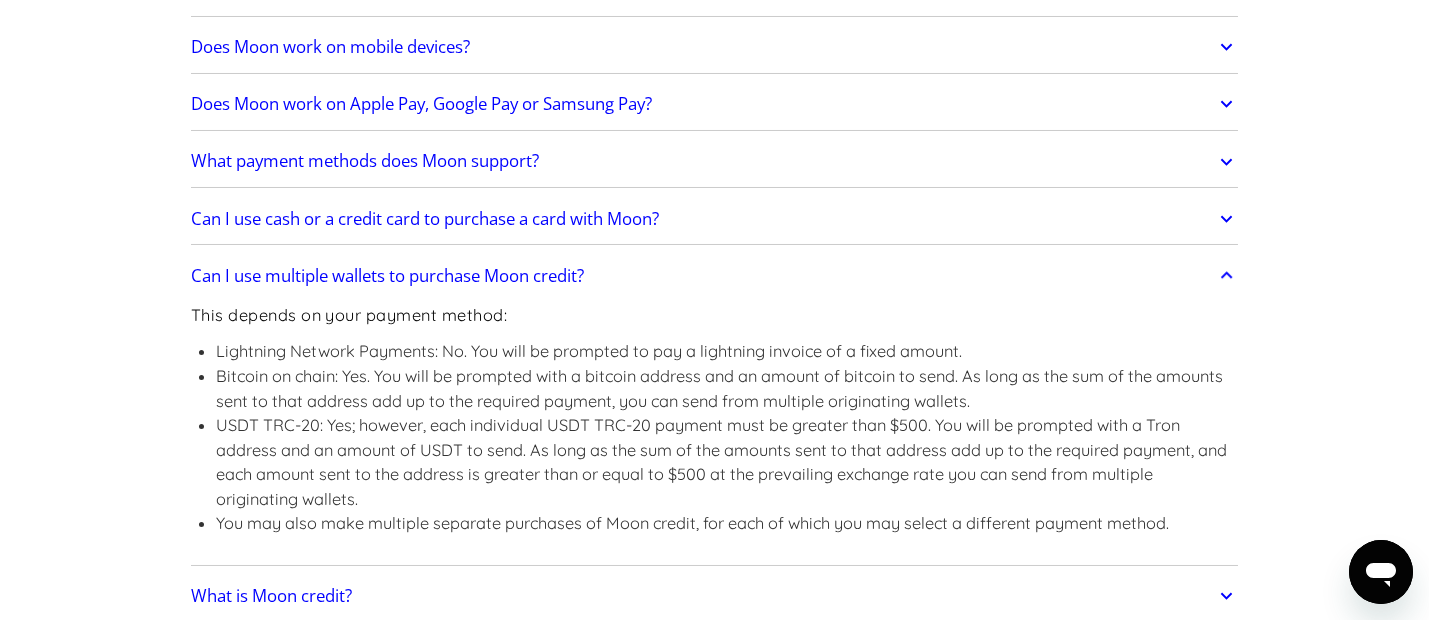 click on "Can I use multiple wallets to purchase Moon credit?" at bounding box center [387, 276] 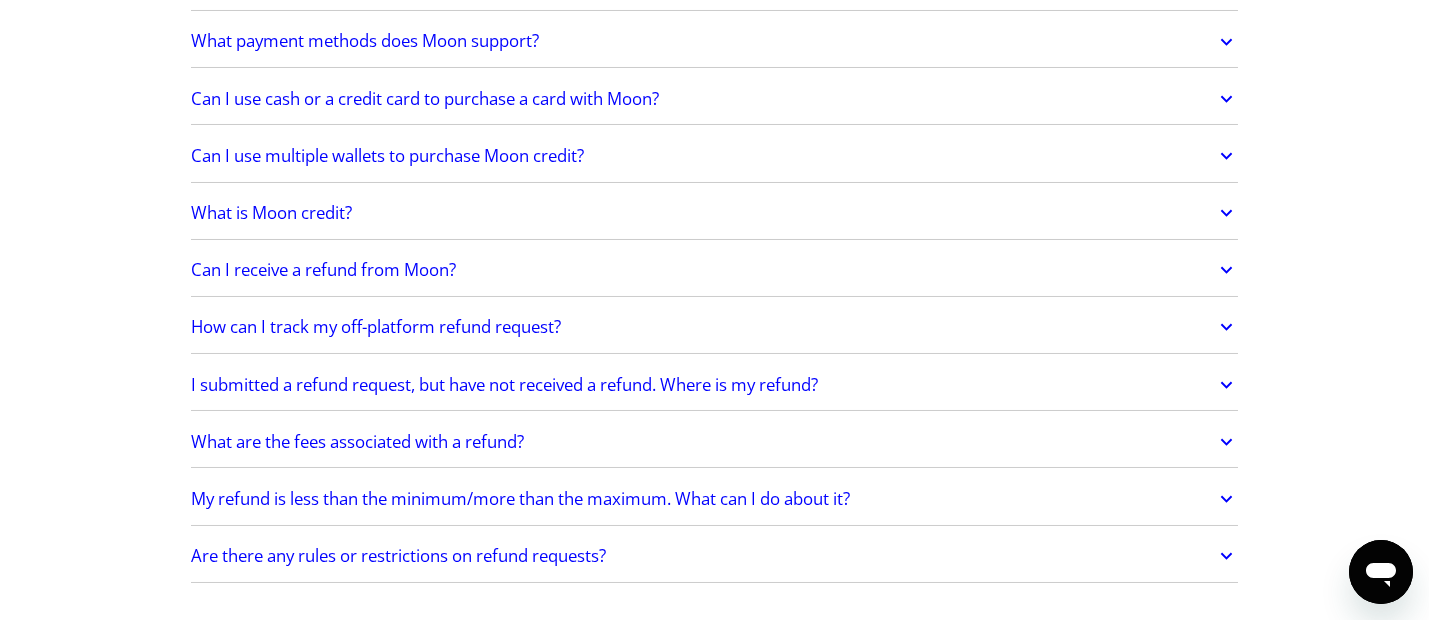 scroll, scrollTop: 939, scrollLeft: 0, axis: vertical 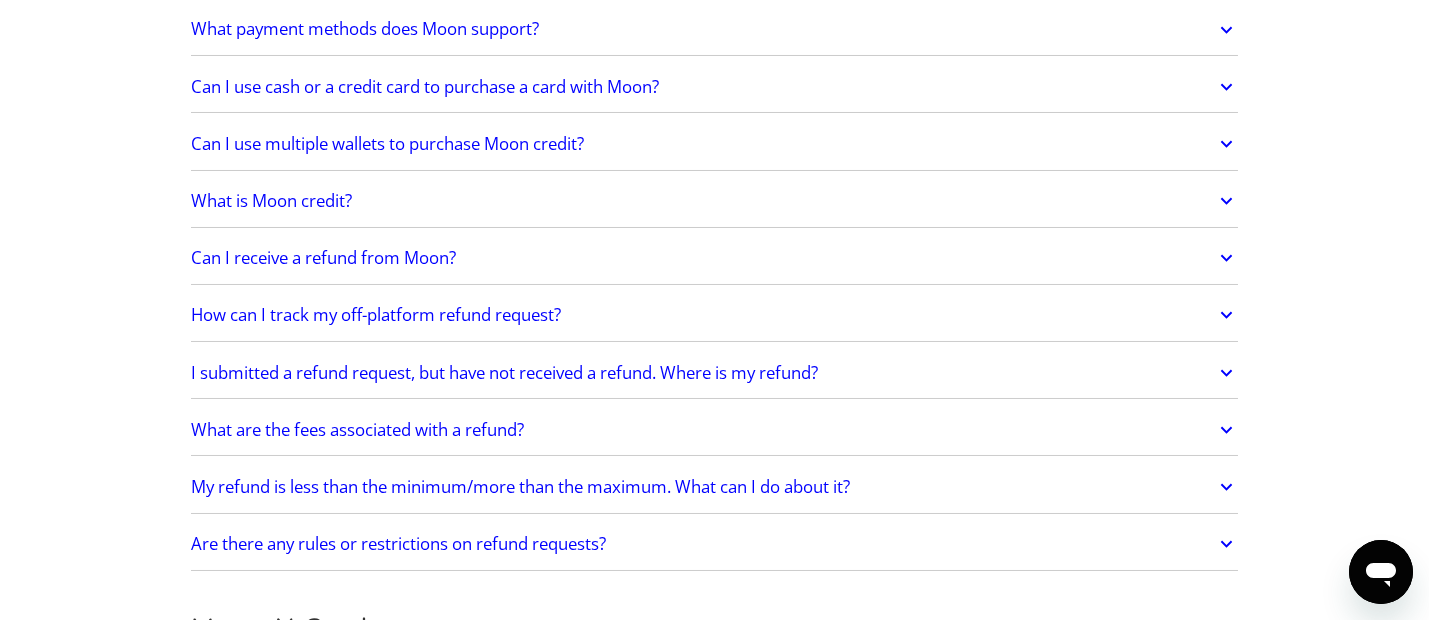 click on "What are the fees associated with a refund?" at bounding box center [357, 430] 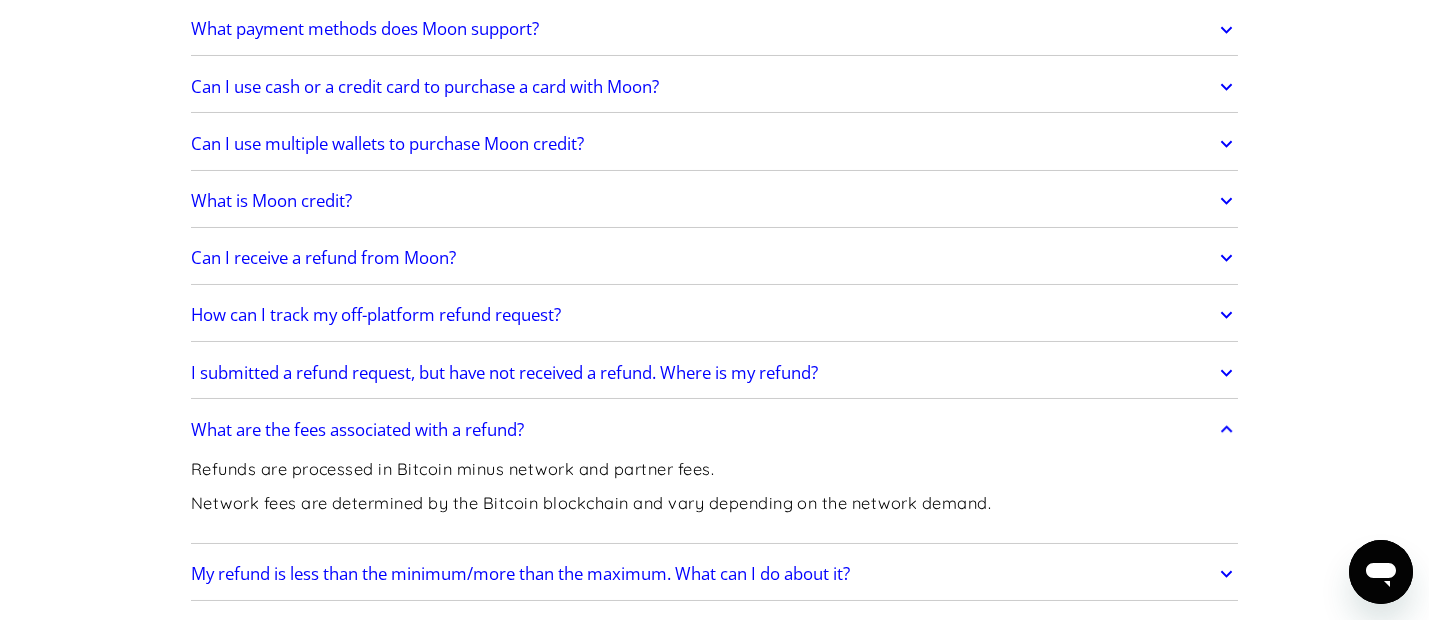 scroll, scrollTop: 1014, scrollLeft: 0, axis: vertical 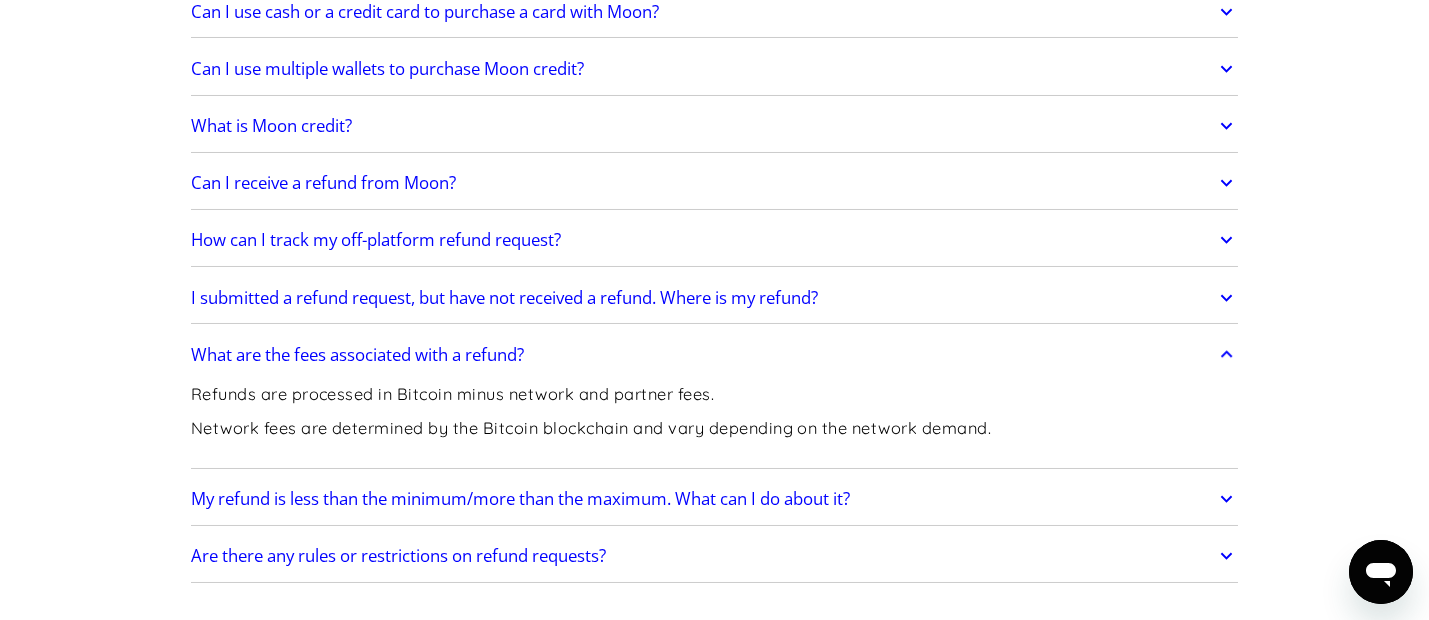 click on "What are the fees associated with a refund?" at bounding box center [357, 355] 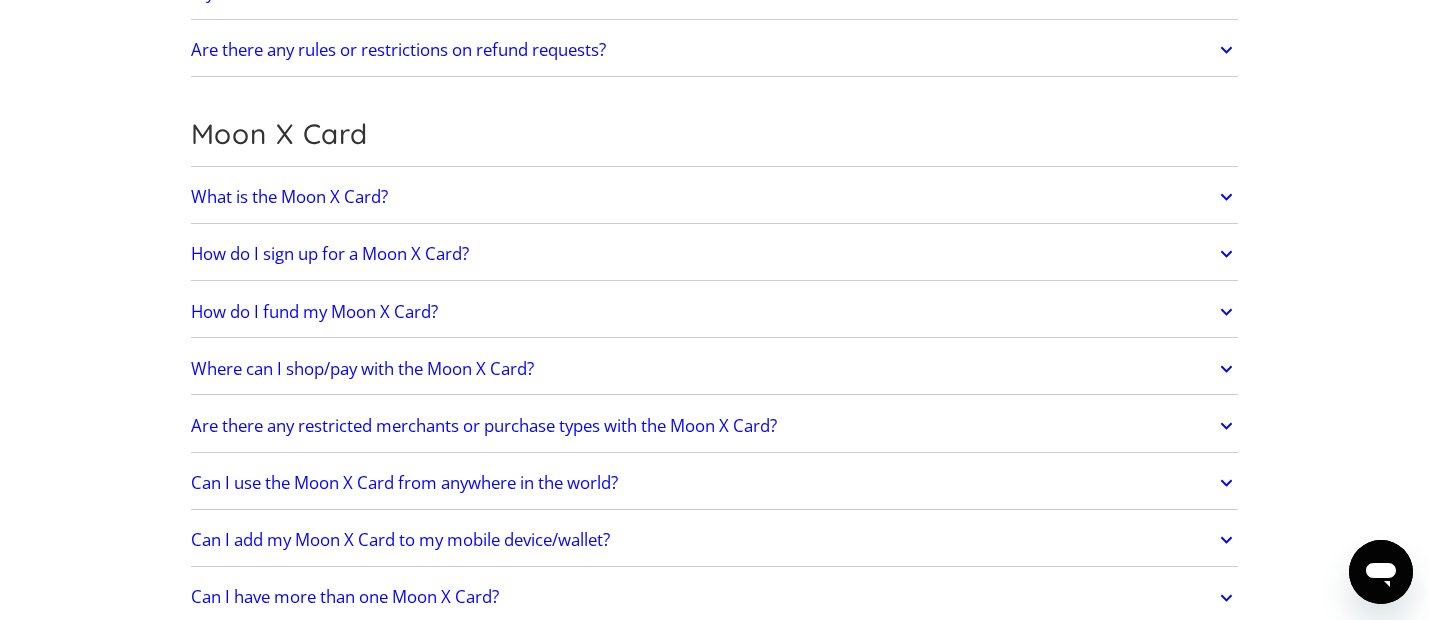 scroll, scrollTop: 1435, scrollLeft: 0, axis: vertical 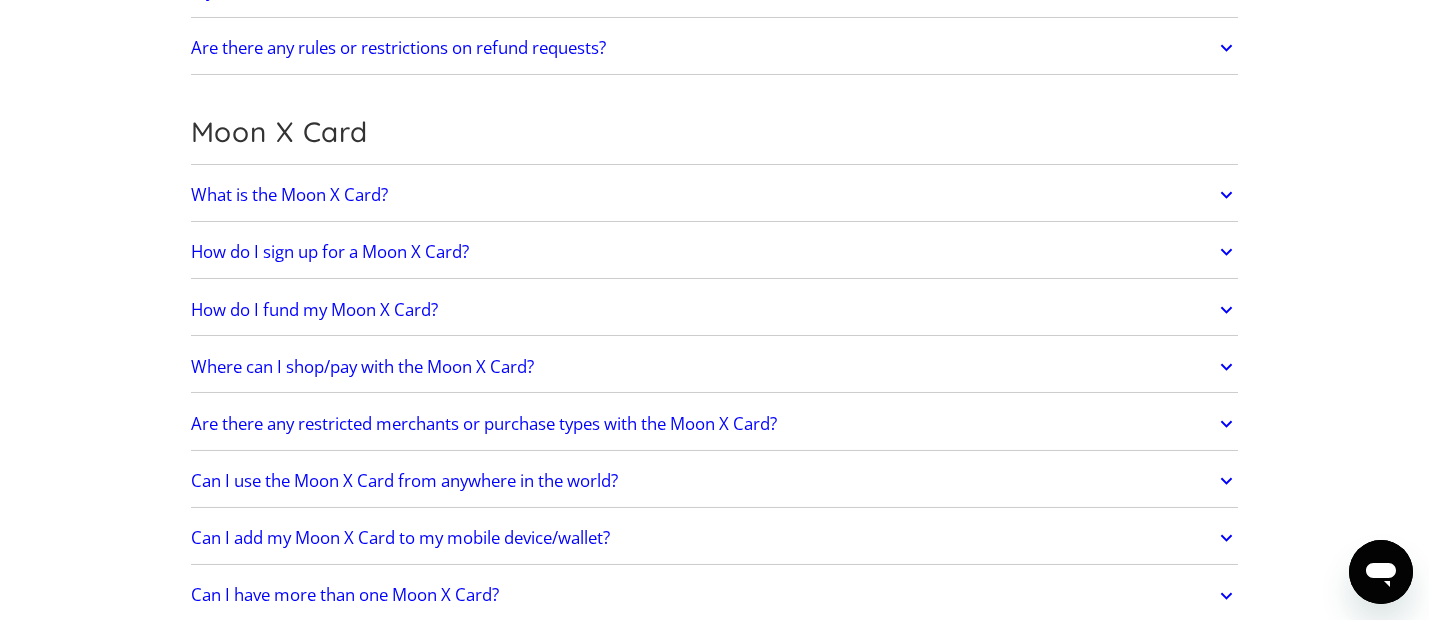 click on "How do I fund my Moon X Card?" at bounding box center (314, 310) 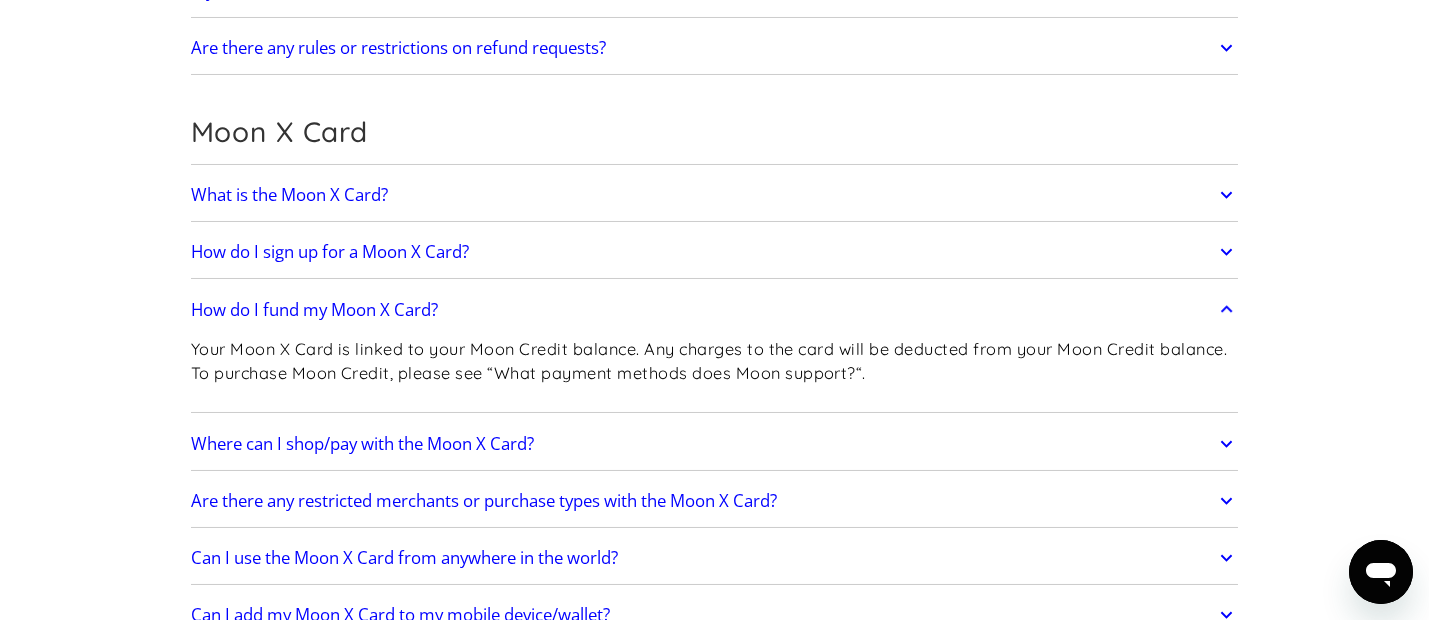 click on "How do I fund my Moon X Card?" at bounding box center [314, 310] 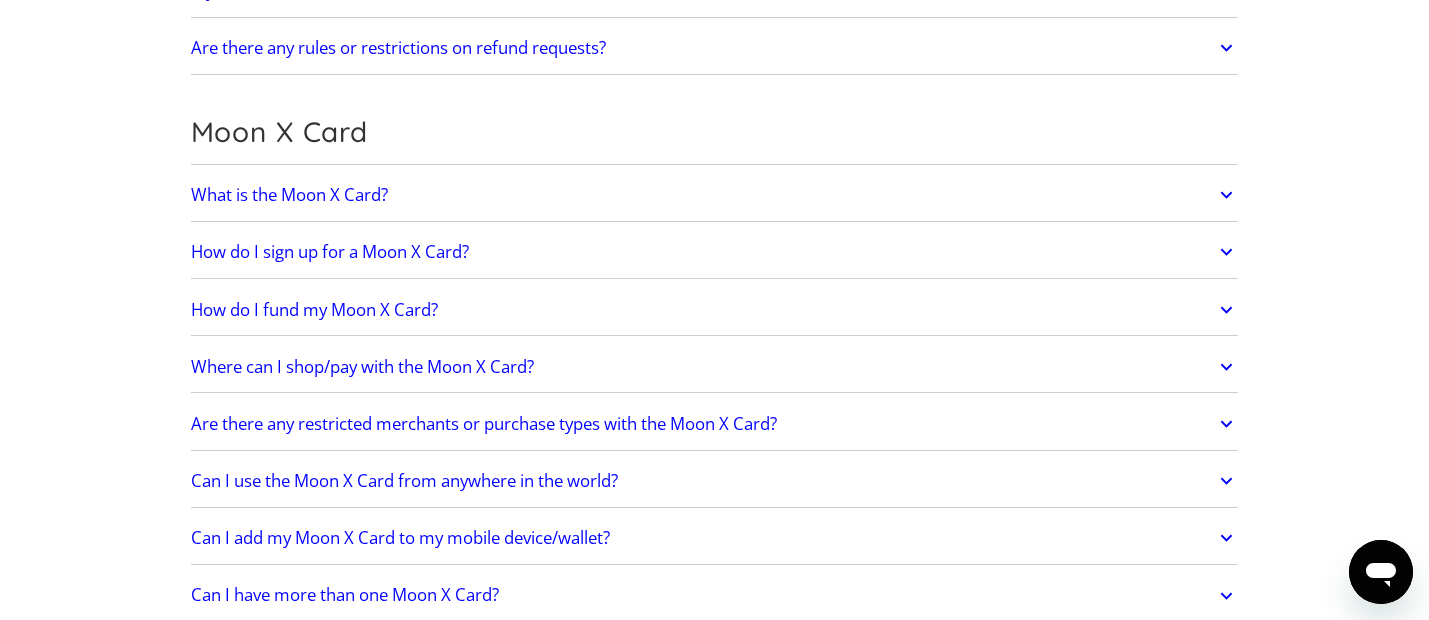 click on "Are there any restricted merchants or purchase types with the Moon X Card?" at bounding box center (715, 424) 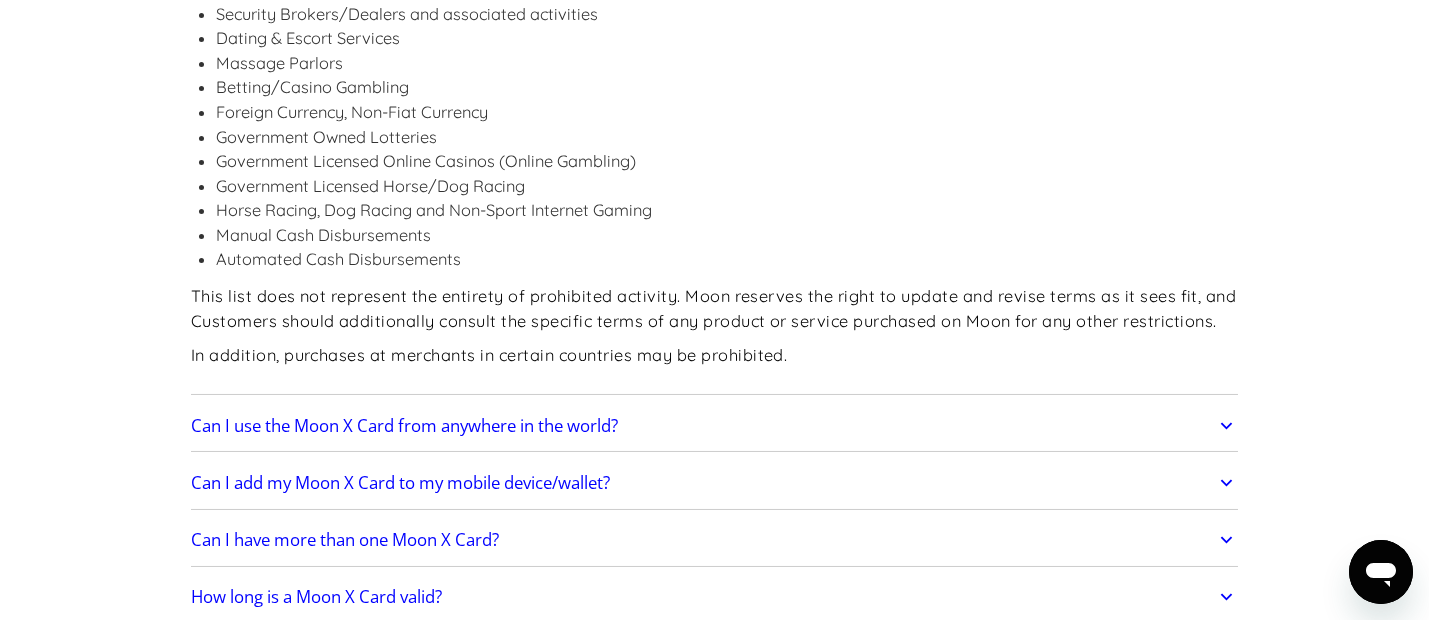 scroll, scrollTop: 2080, scrollLeft: 0, axis: vertical 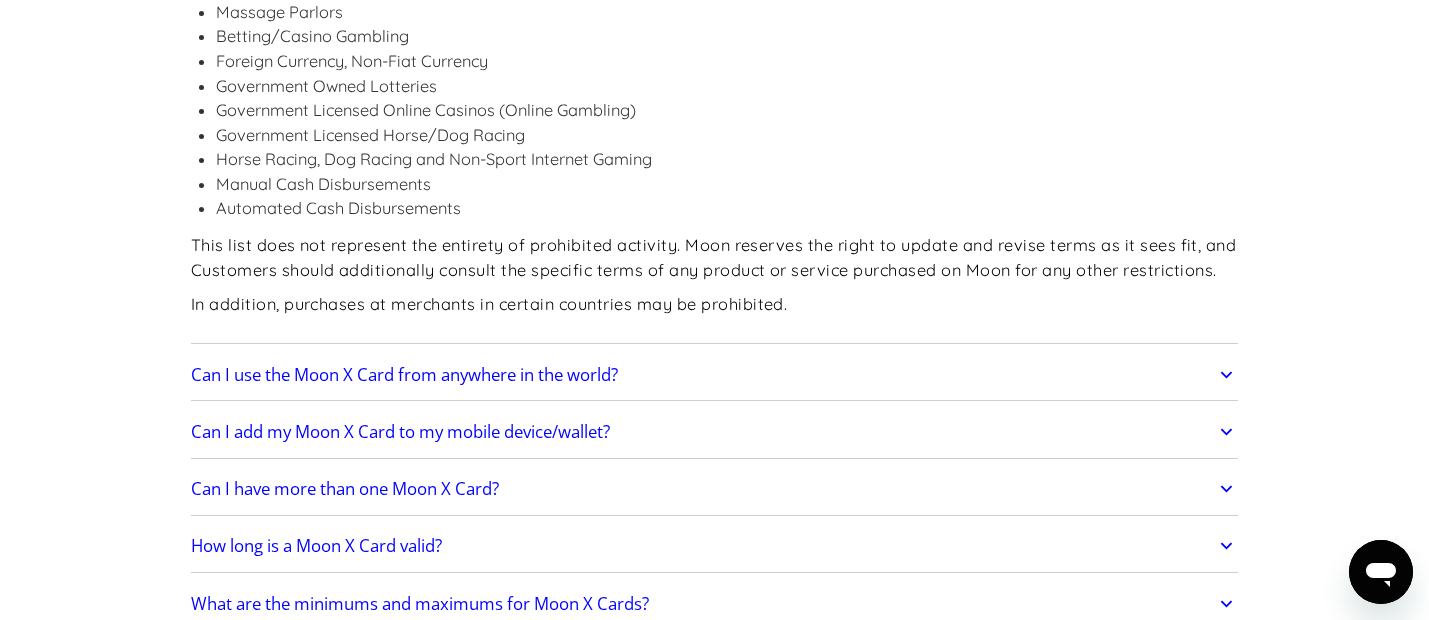 click on "Can I use the Moon X Card from anywhere in the world?" at bounding box center [404, 375] 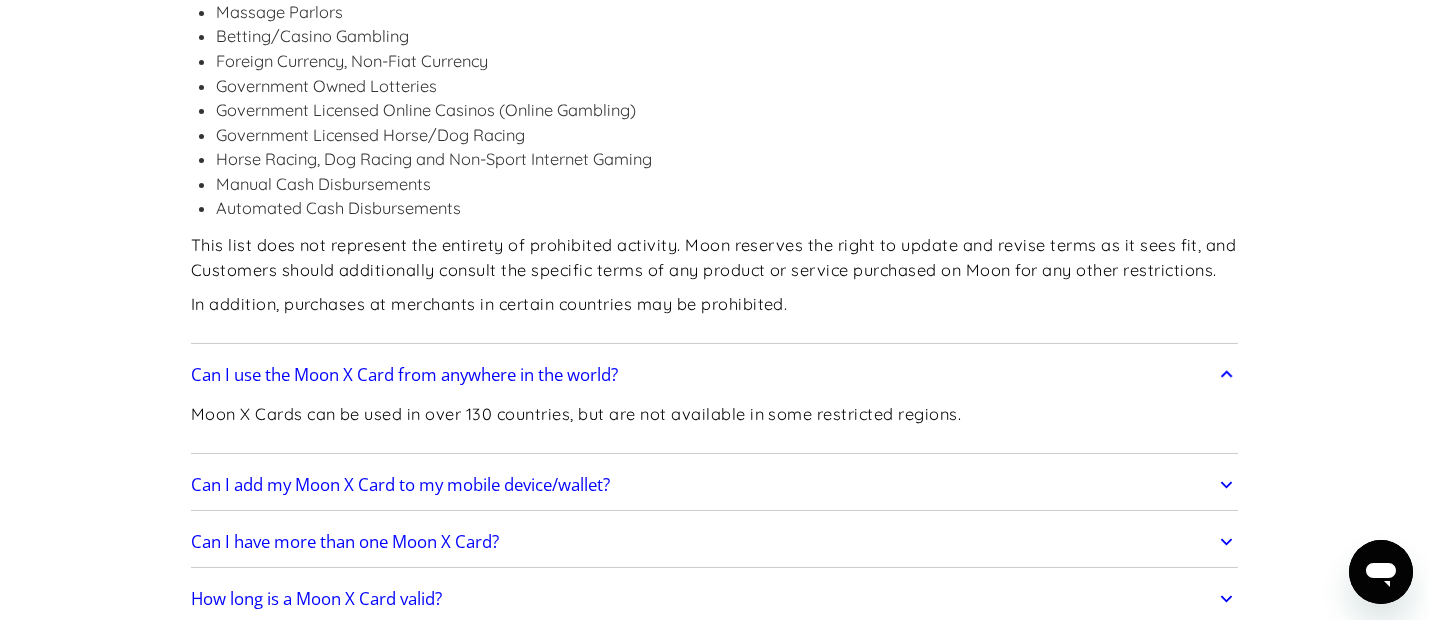 click on "Can I use the Moon X Card from anywhere in the world?" at bounding box center (404, 375) 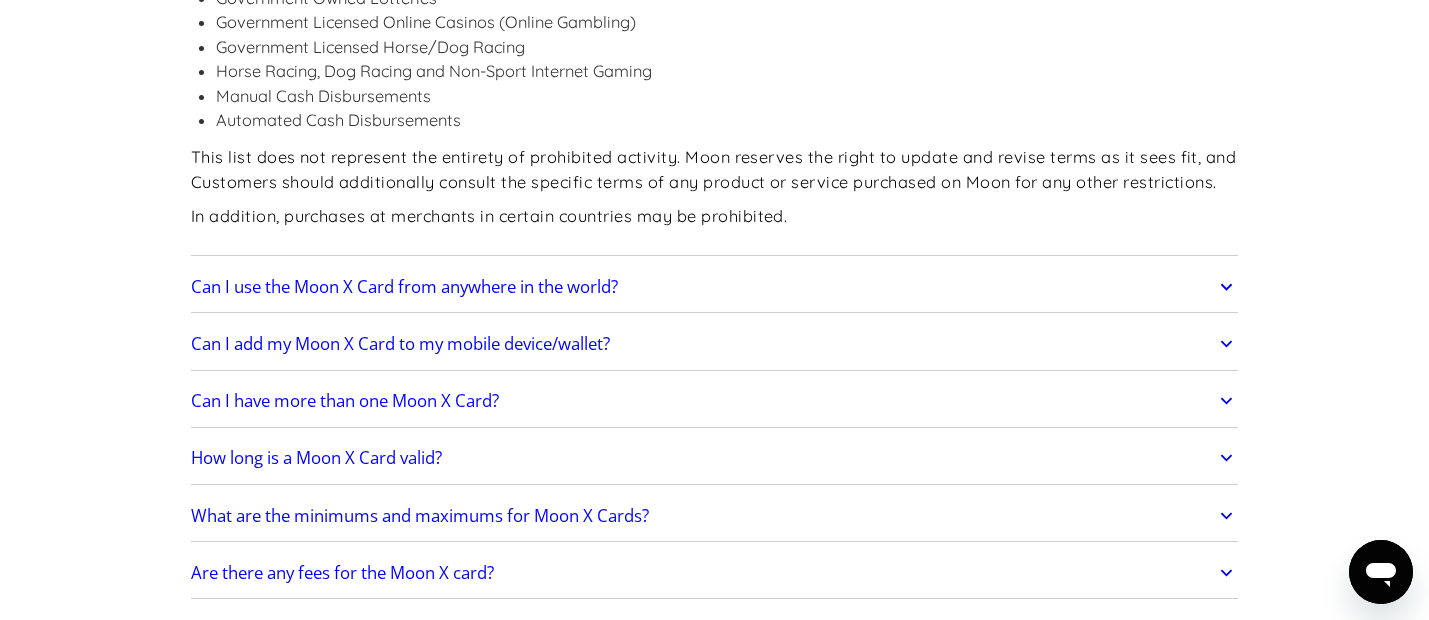 scroll, scrollTop: 2237, scrollLeft: 0, axis: vertical 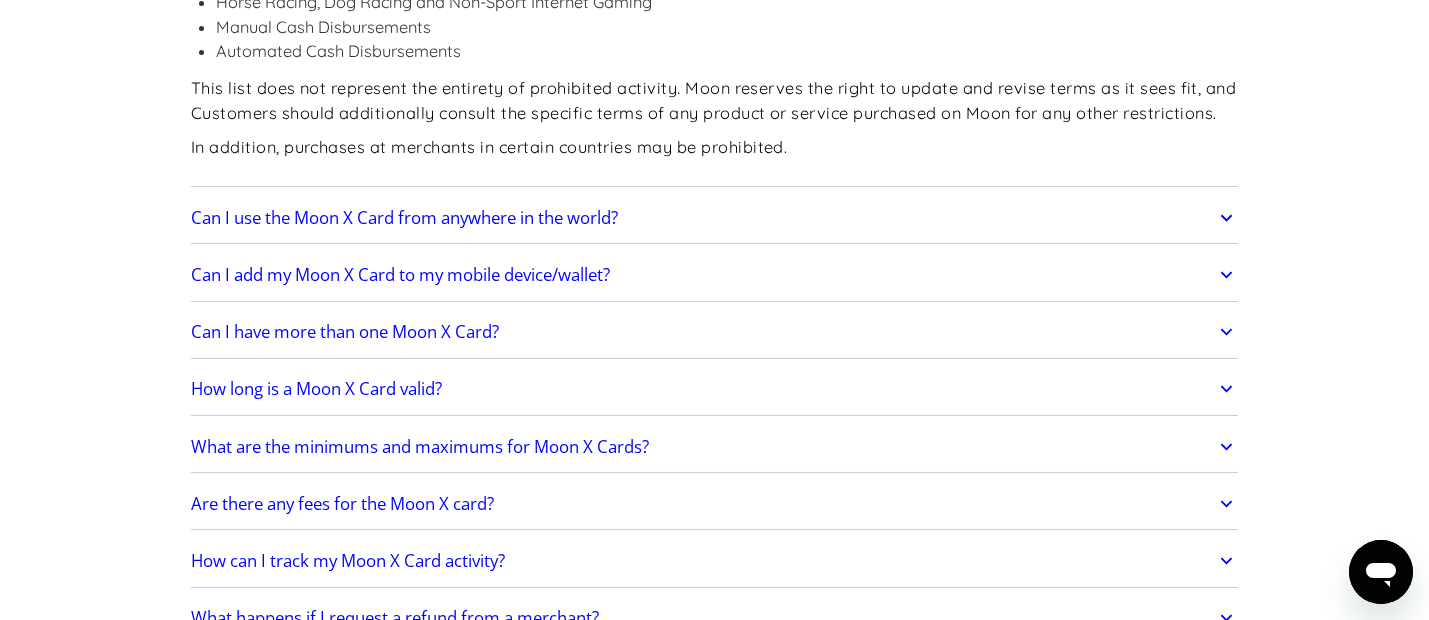 click on "Can I add my Moon X Card to my mobile device/wallet?" at bounding box center [400, 275] 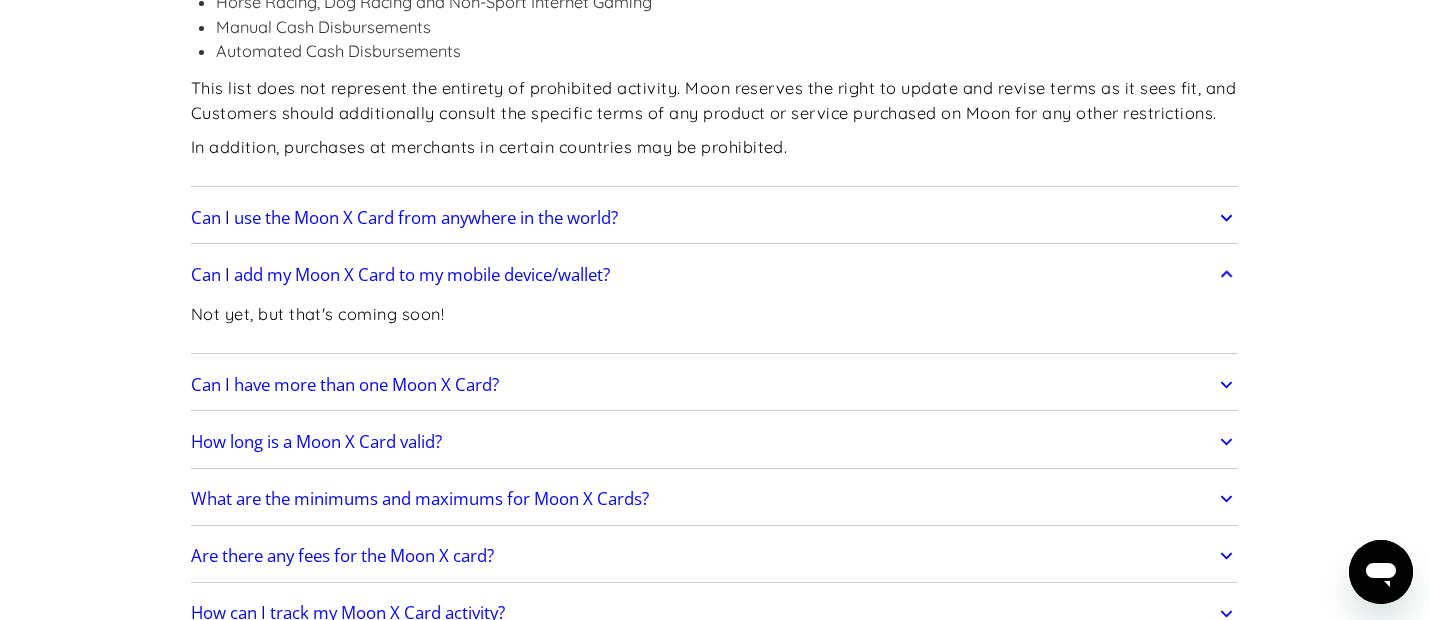 click on "Can I add my Moon X Card to my mobile device/wallet?" at bounding box center (400, 275) 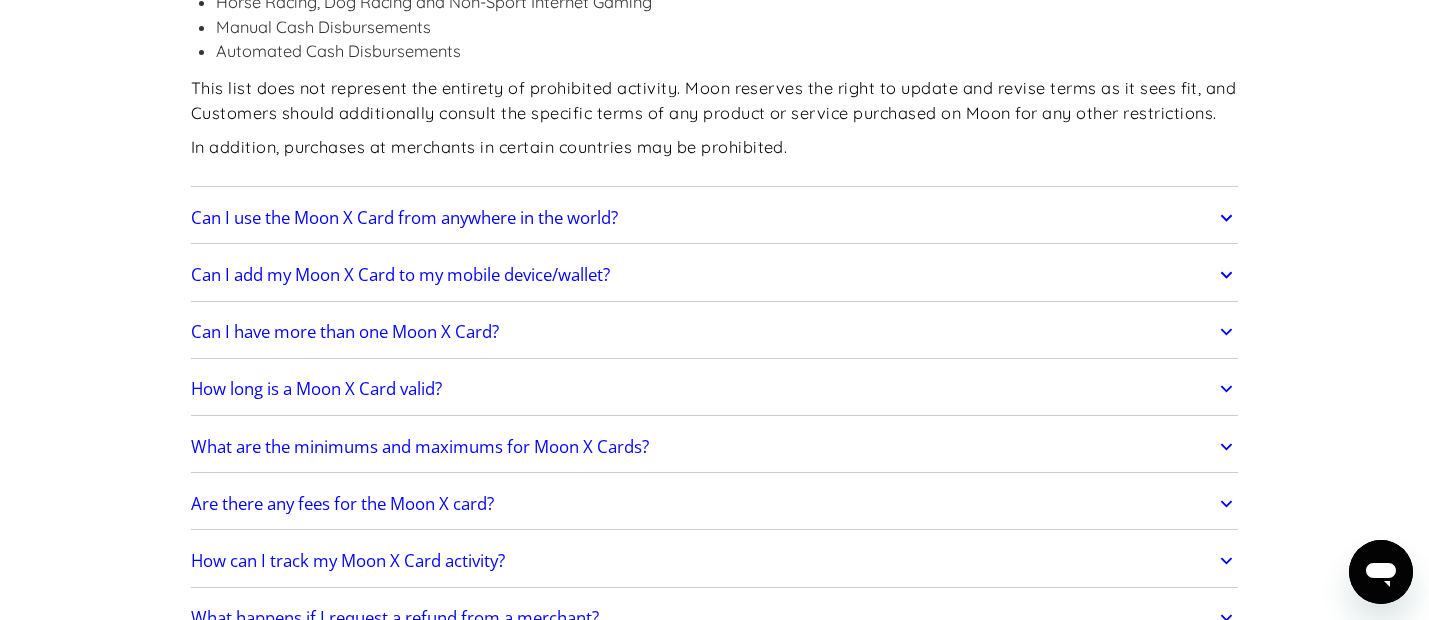 click on "How long is a Moon X Card valid?" at bounding box center [316, 389] 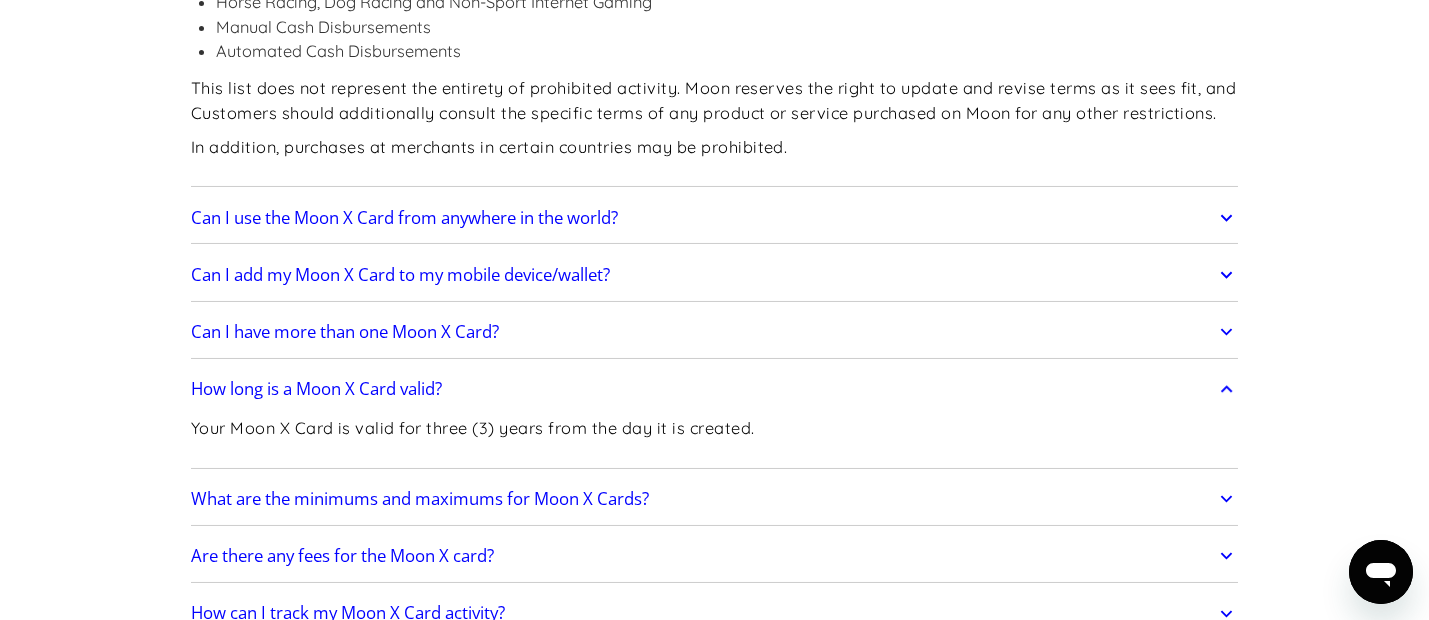click on "How long is a Moon X Card valid?" at bounding box center (316, 389) 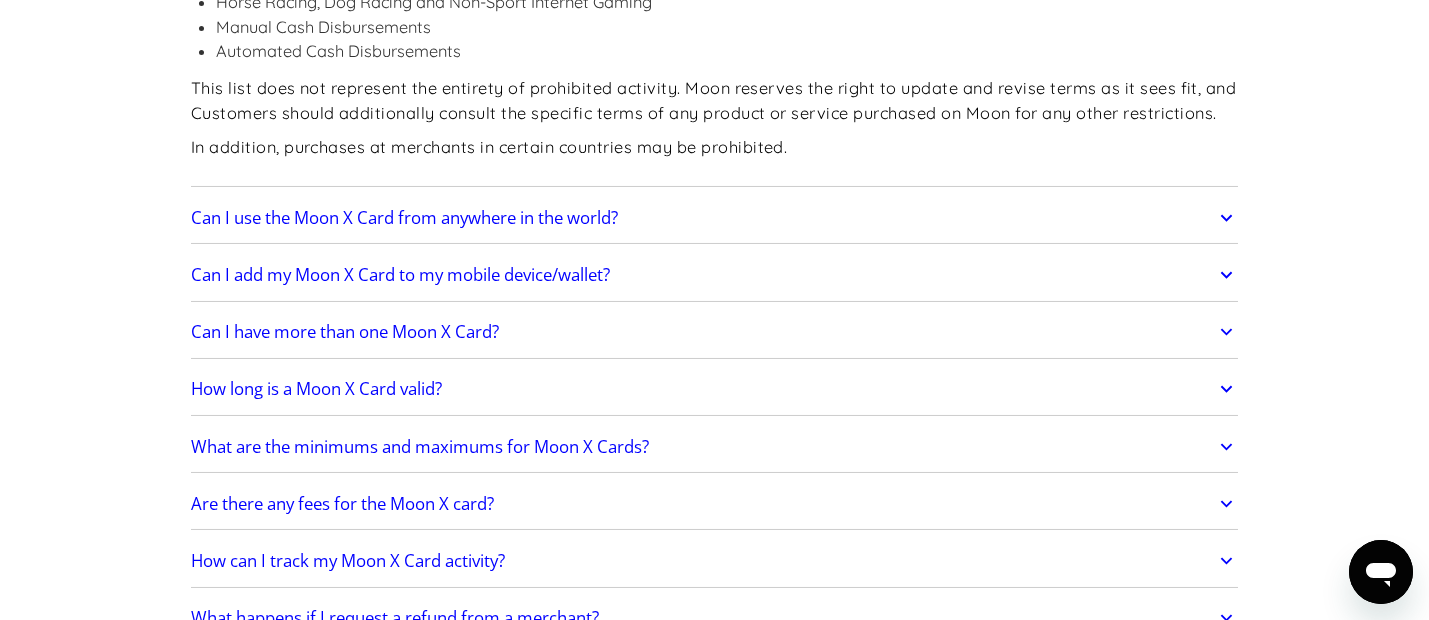 drag, startPoint x: 246, startPoint y: 445, endPoint x: 215, endPoint y: 449, distance: 31.257 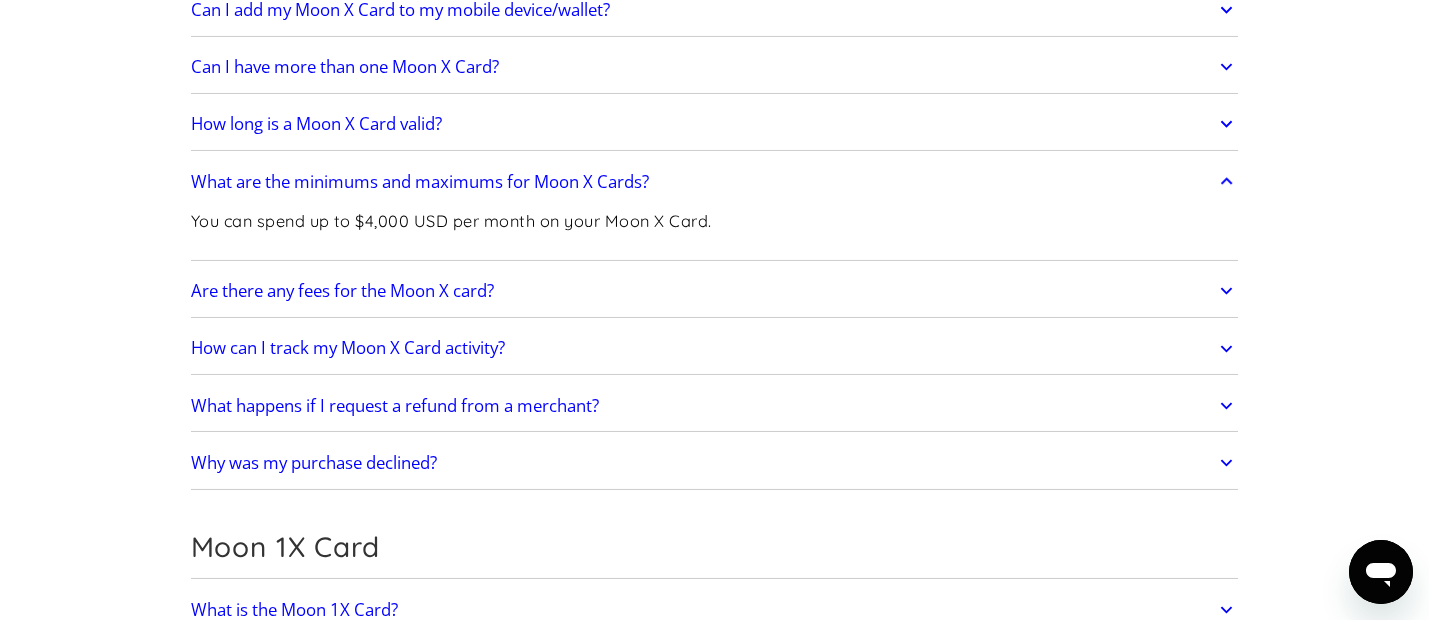 scroll, scrollTop: 2504, scrollLeft: 0, axis: vertical 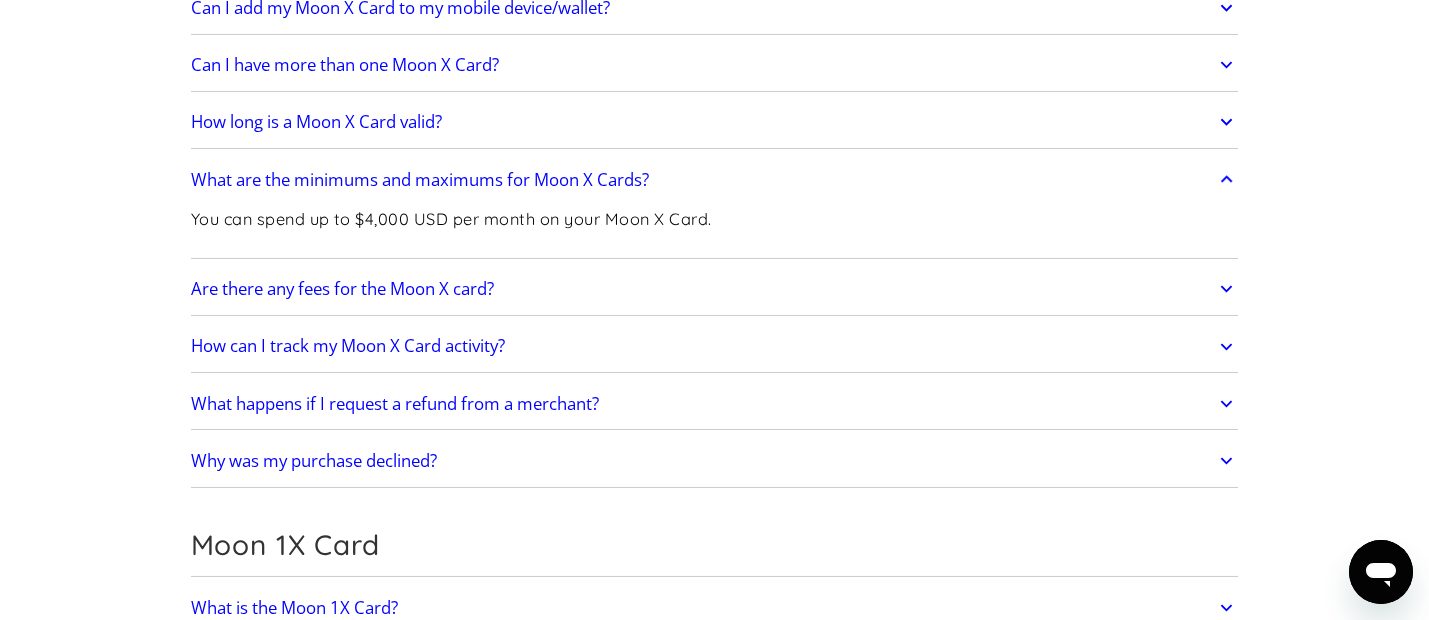 click on "Are there any fees for the Moon X card?" at bounding box center [715, 289] 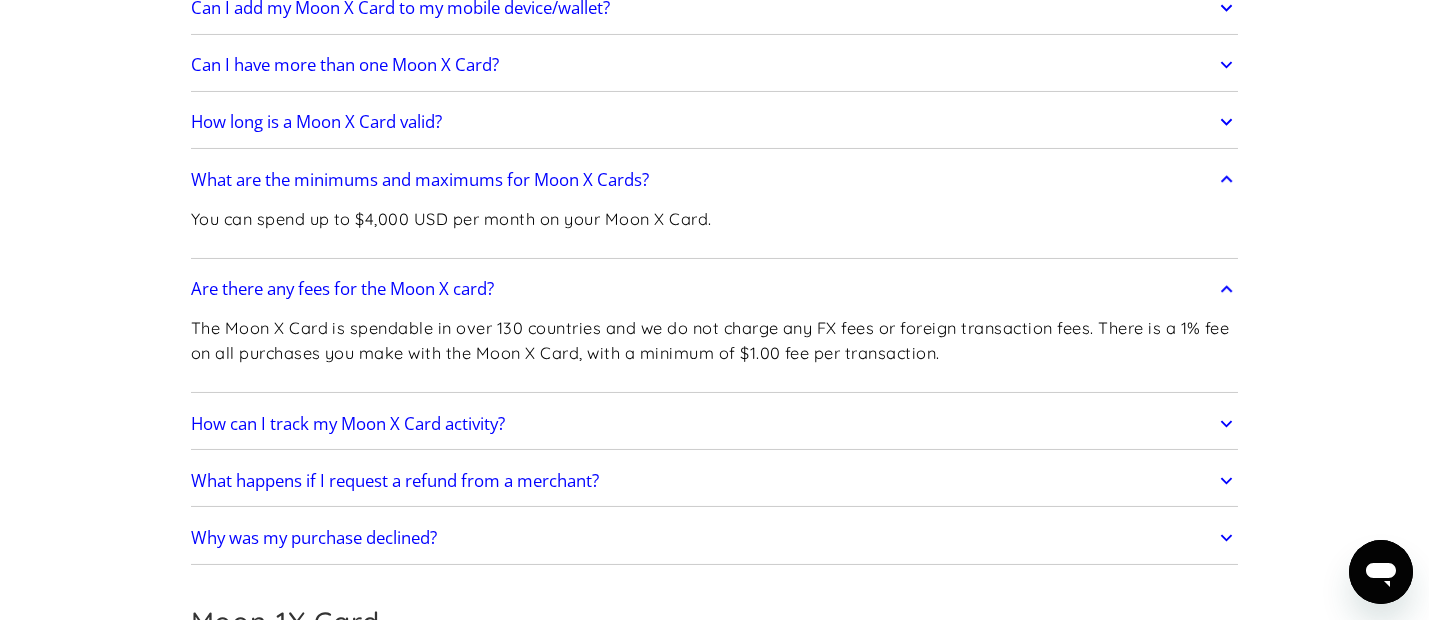click on "Are there any fees for the Moon X card?" at bounding box center (342, 289) 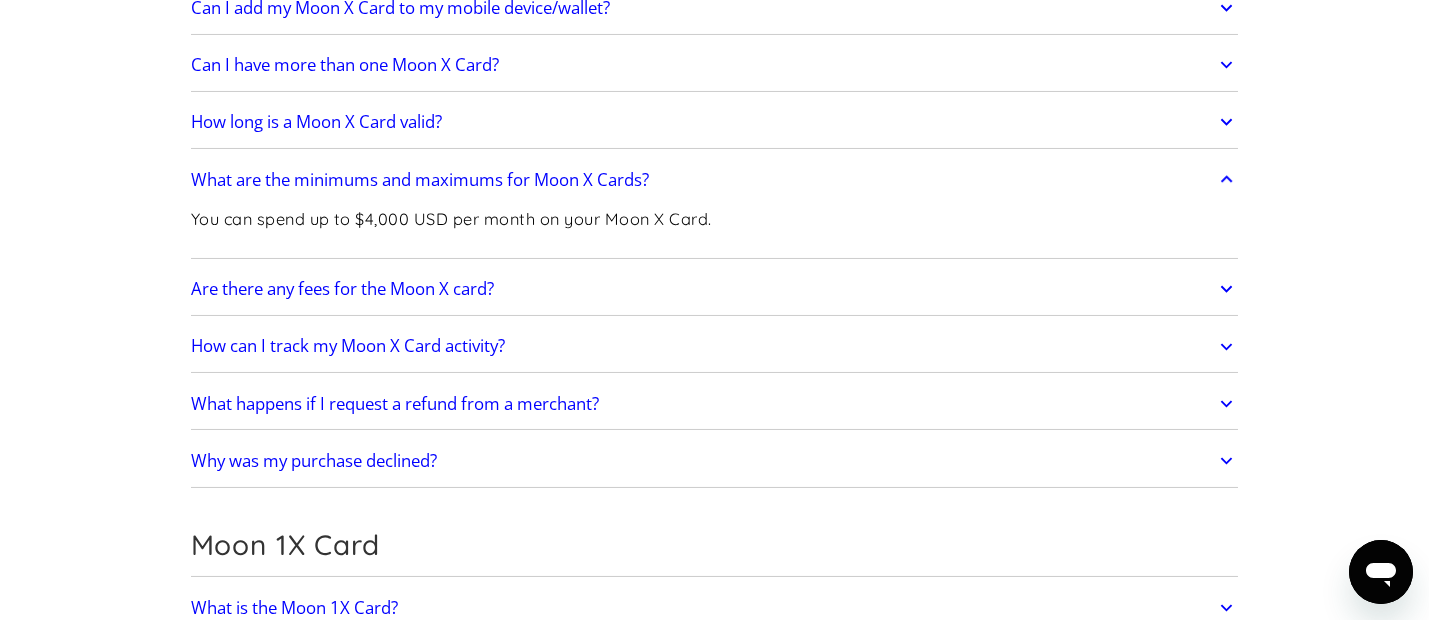 click on "How can I track my Moon X Card activity?" at bounding box center (348, 346) 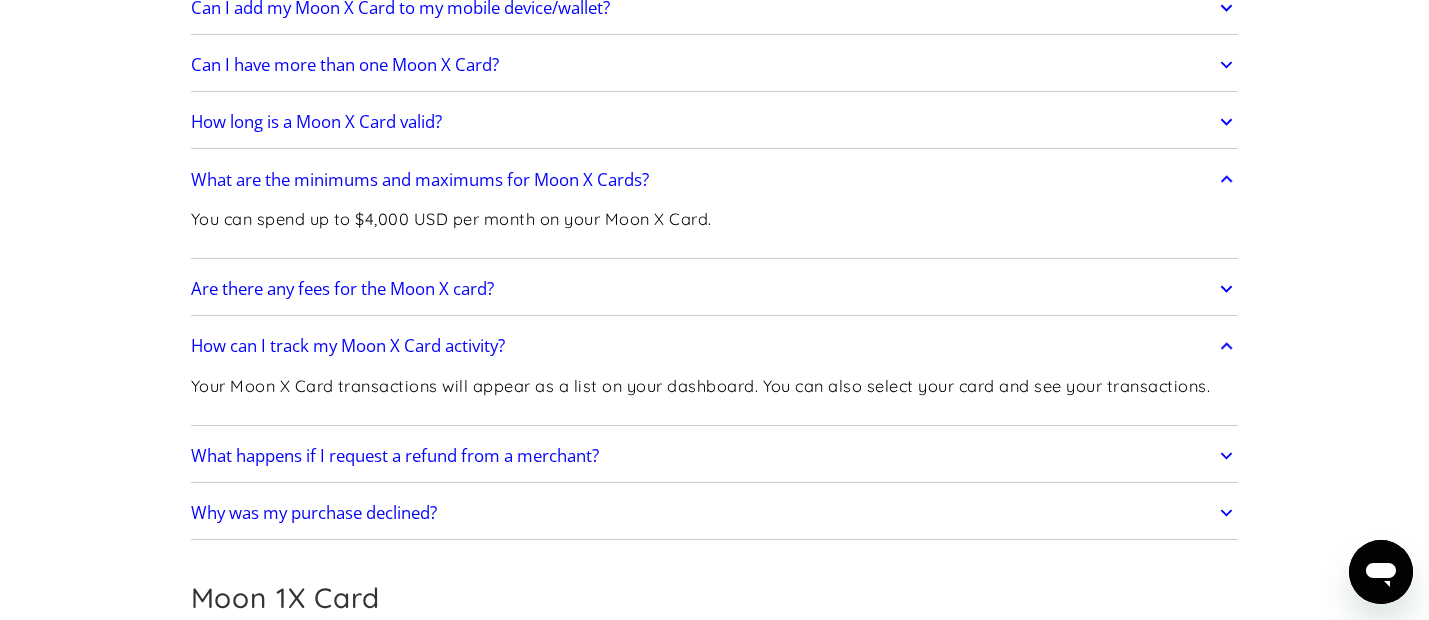 click on "How can I track my Moon X Card activity?" at bounding box center [348, 346] 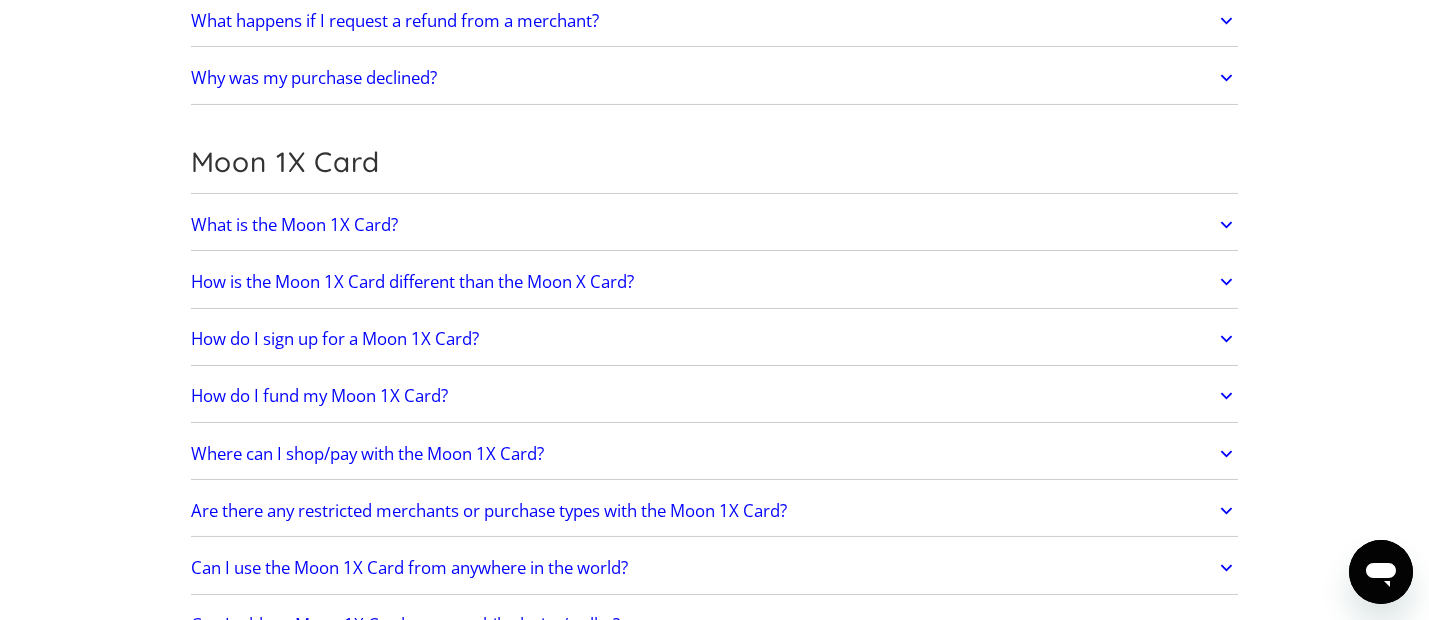 scroll, scrollTop: 2938, scrollLeft: 0, axis: vertical 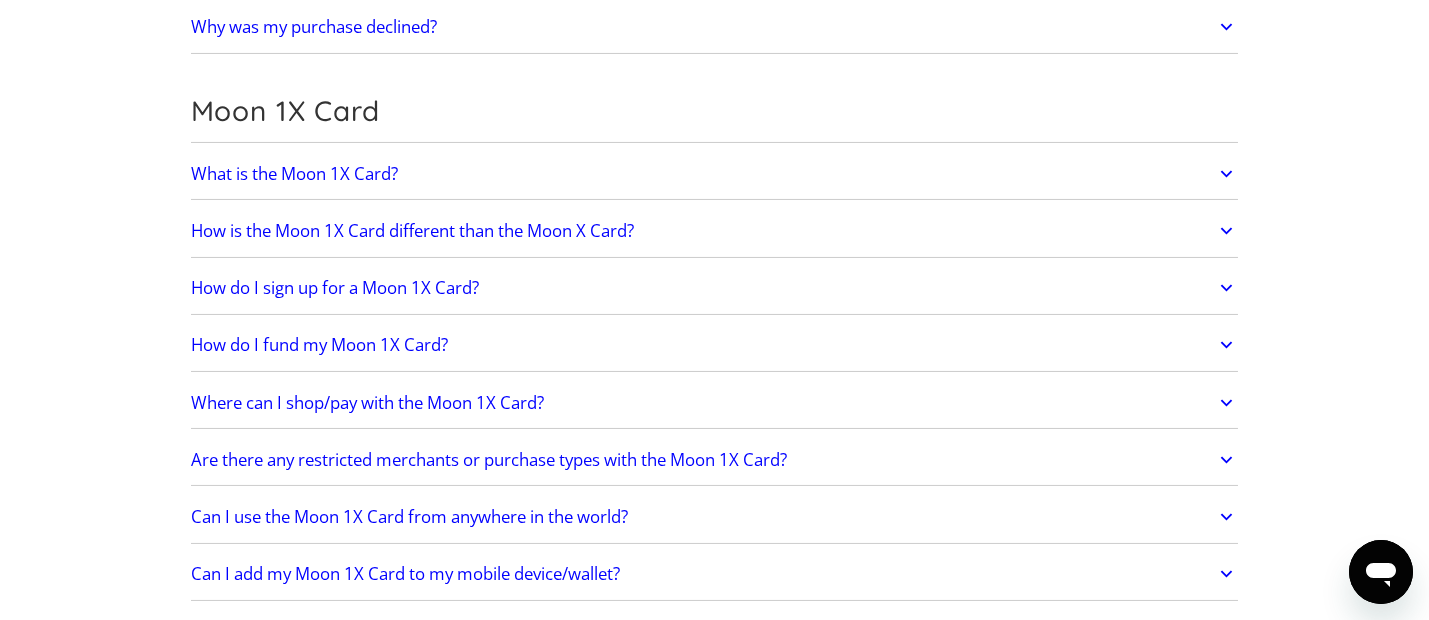 click on "How do I sign up for a Moon 1X Card?" at bounding box center (330, -1251) 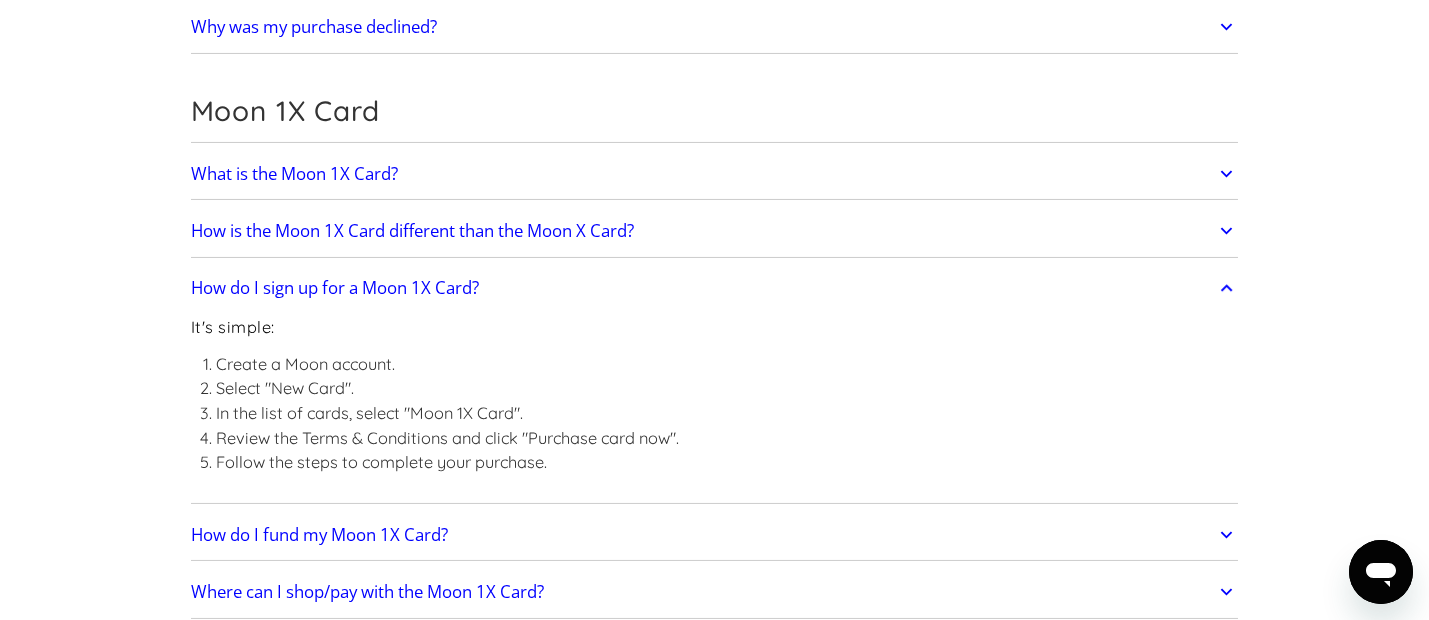 click on "How do I sign up for a Moon 1X Card?" at bounding box center [330, -1251] 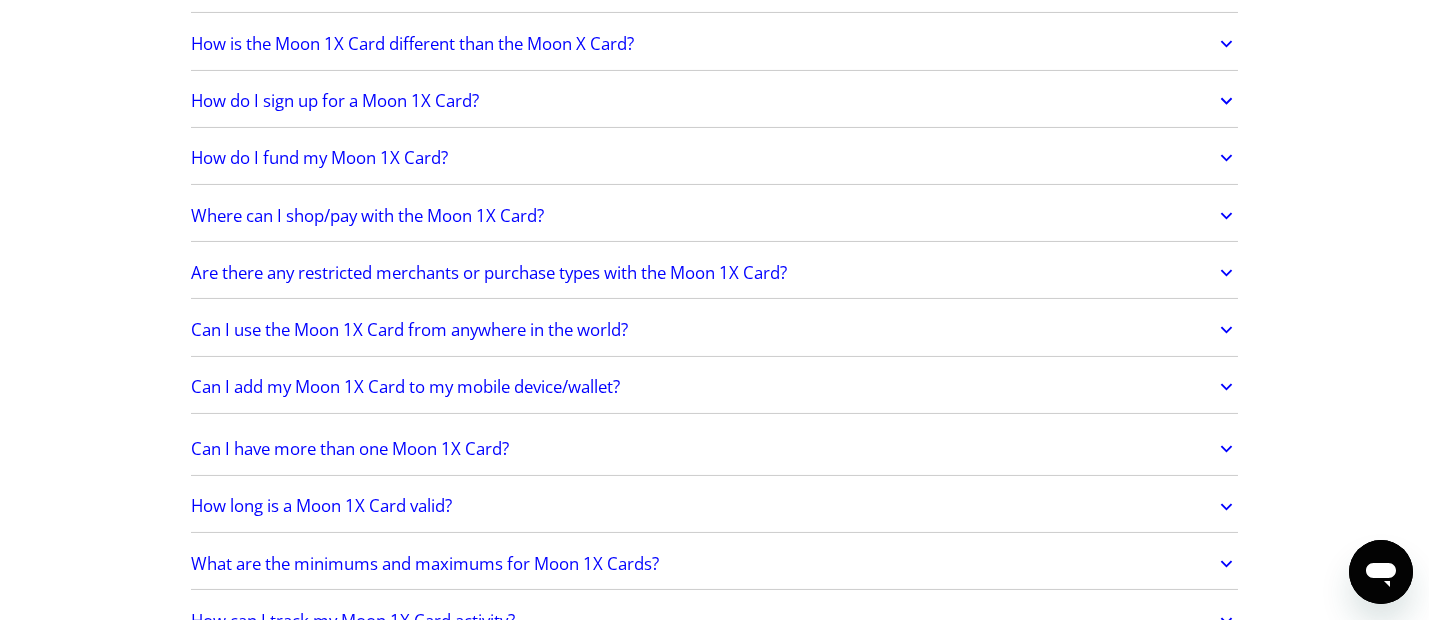 scroll, scrollTop: 3131, scrollLeft: 0, axis: vertical 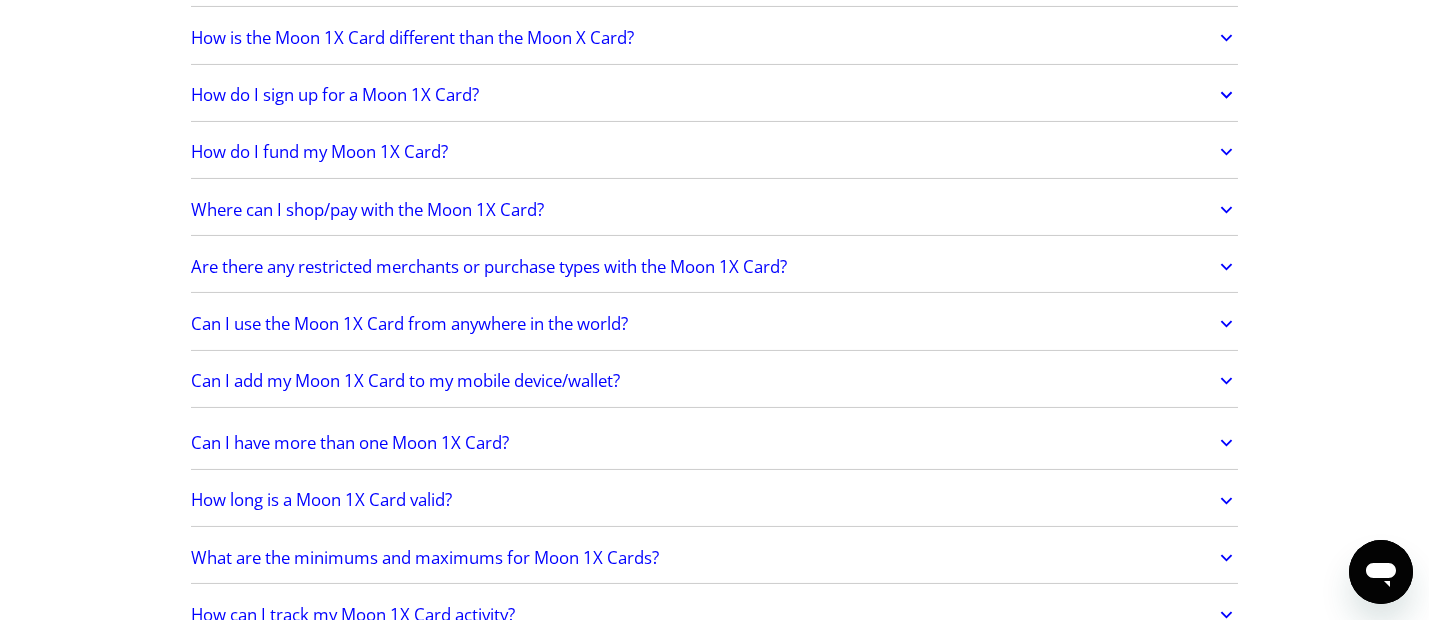 click on "Are there any restricted merchants or purchase types with the Moon 1X Card?" at bounding box center (484, -1272) 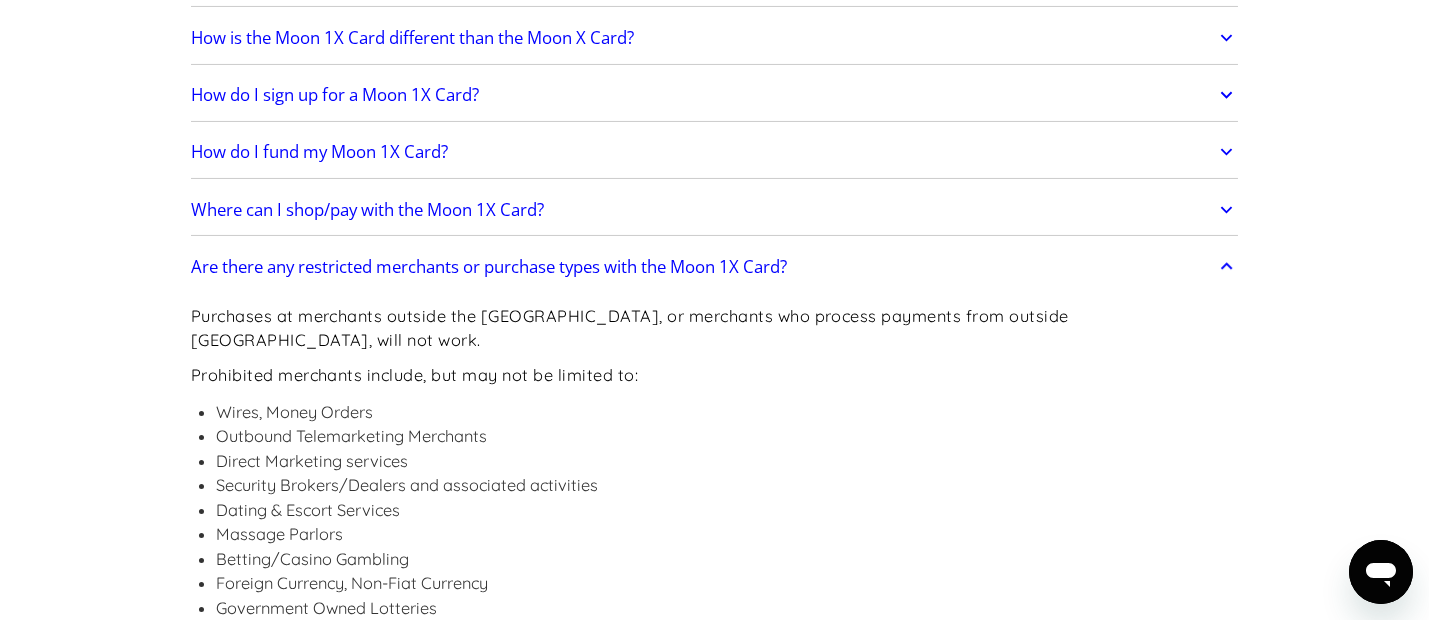click on "Are there any restricted merchants or purchase types with the Moon 1X Card?" at bounding box center (484, -1272) 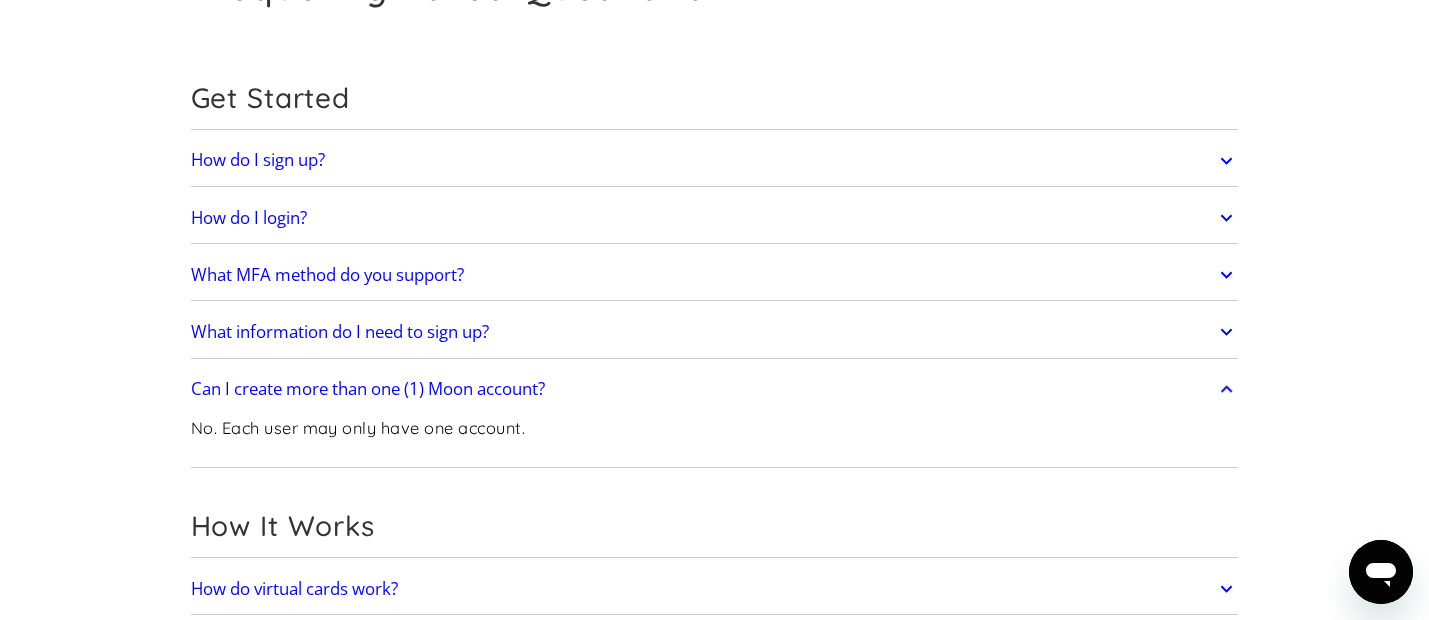 scroll, scrollTop: 0, scrollLeft: 0, axis: both 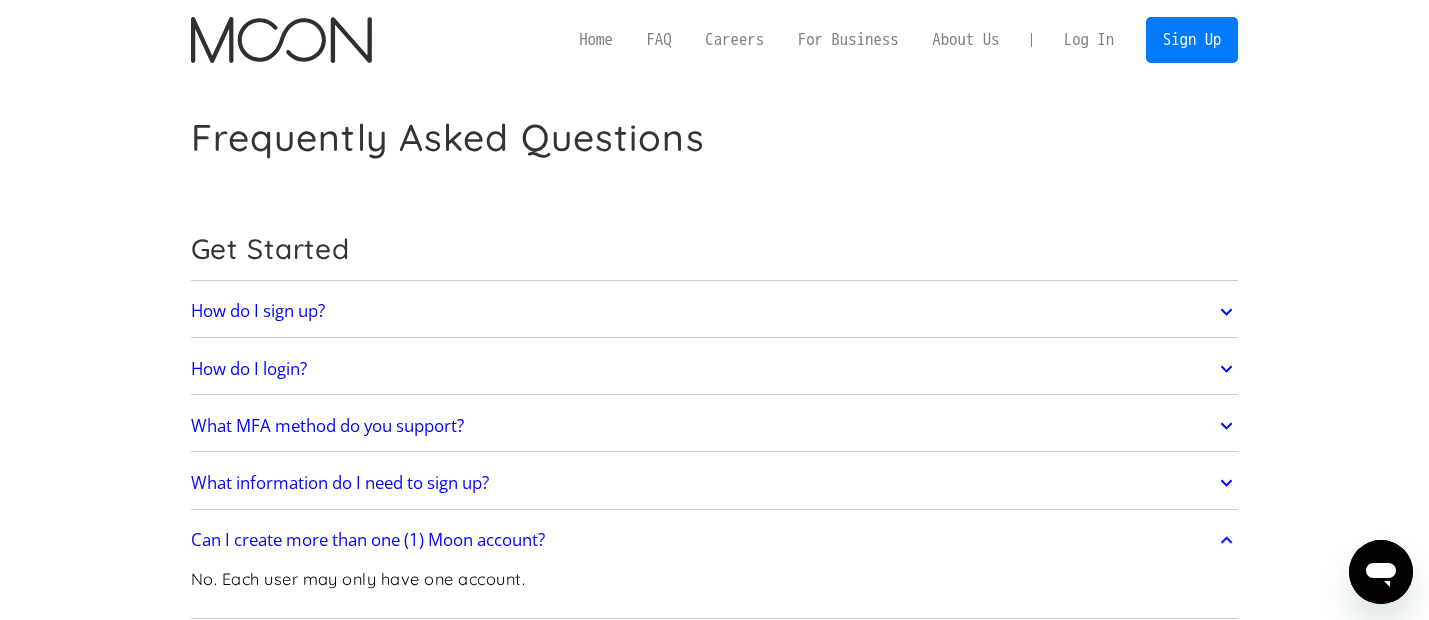 click at bounding box center (281, 40) 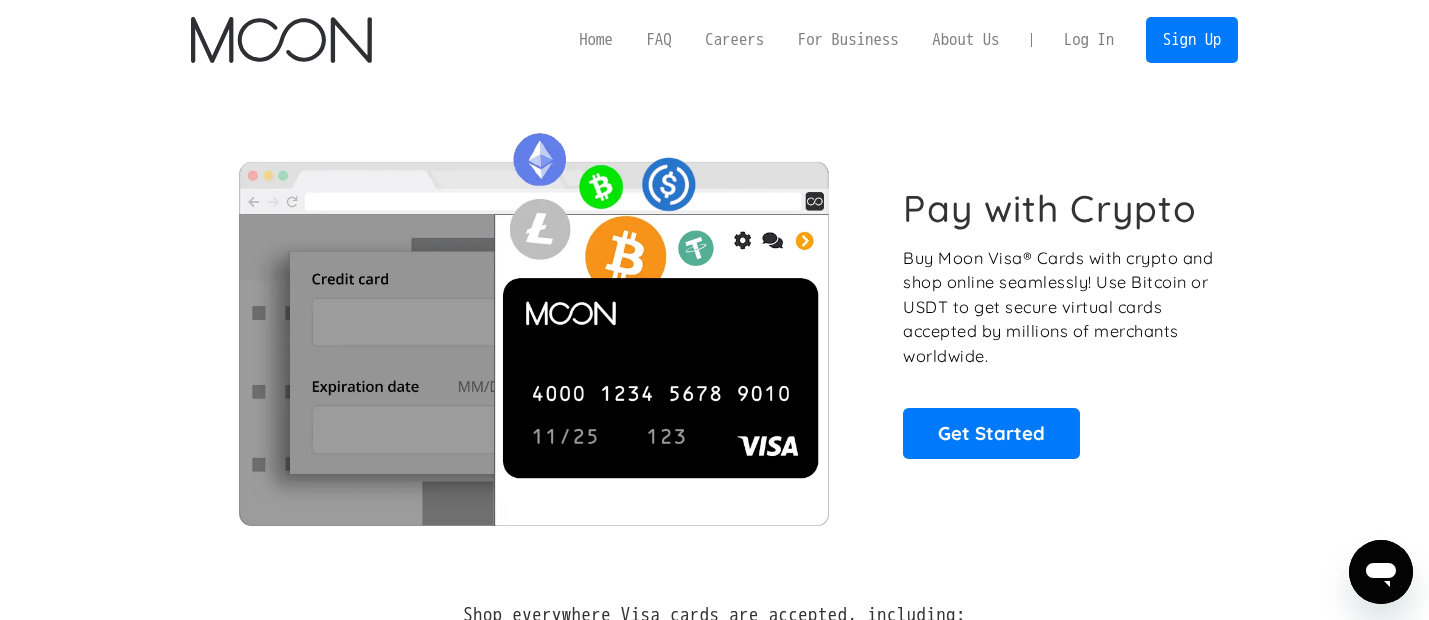 scroll, scrollTop: 0, scrollLeft: 0, axis: both 